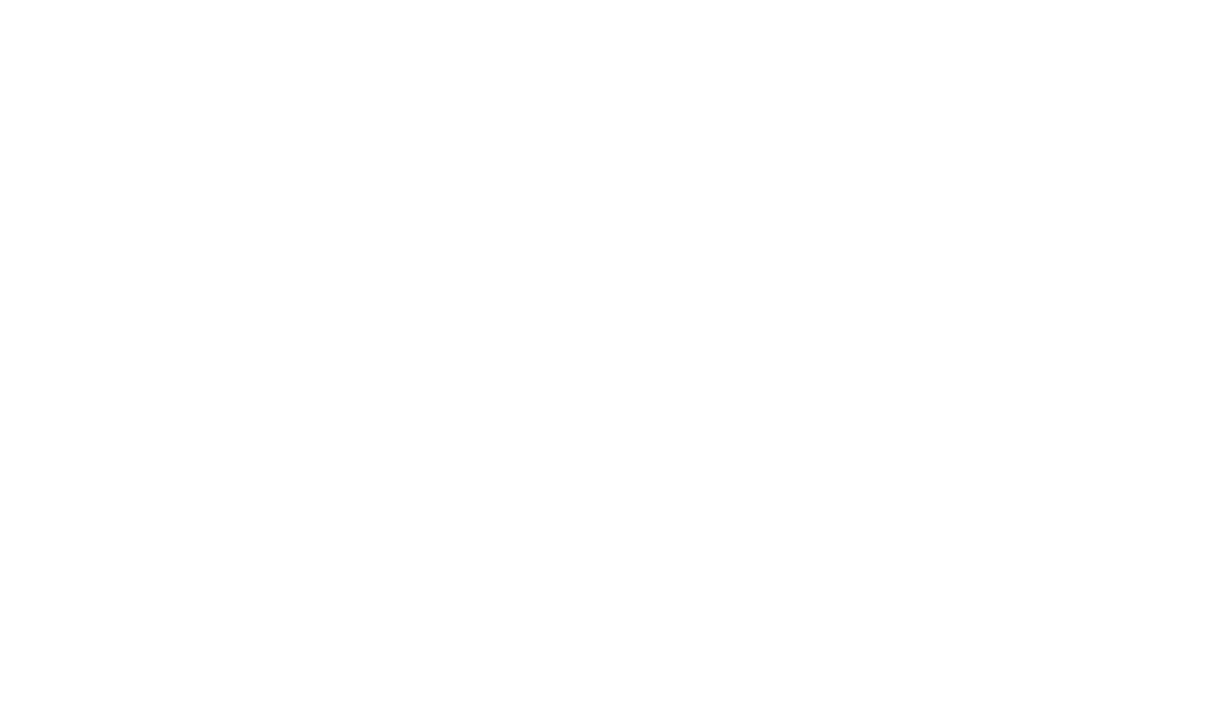 scroll, scrollTop: 0, scrollLeft: 0, axis: both 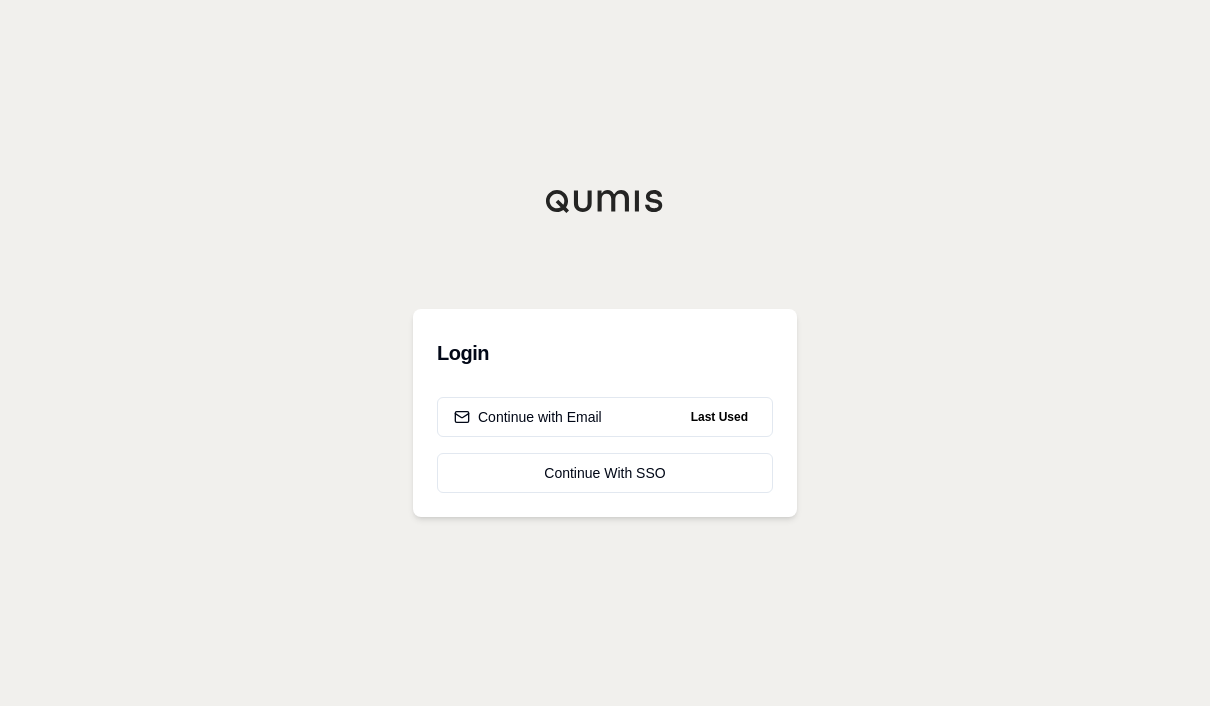 click on "Continue with Email Last Used Continue With SSO" at bounding box center (605, 445) 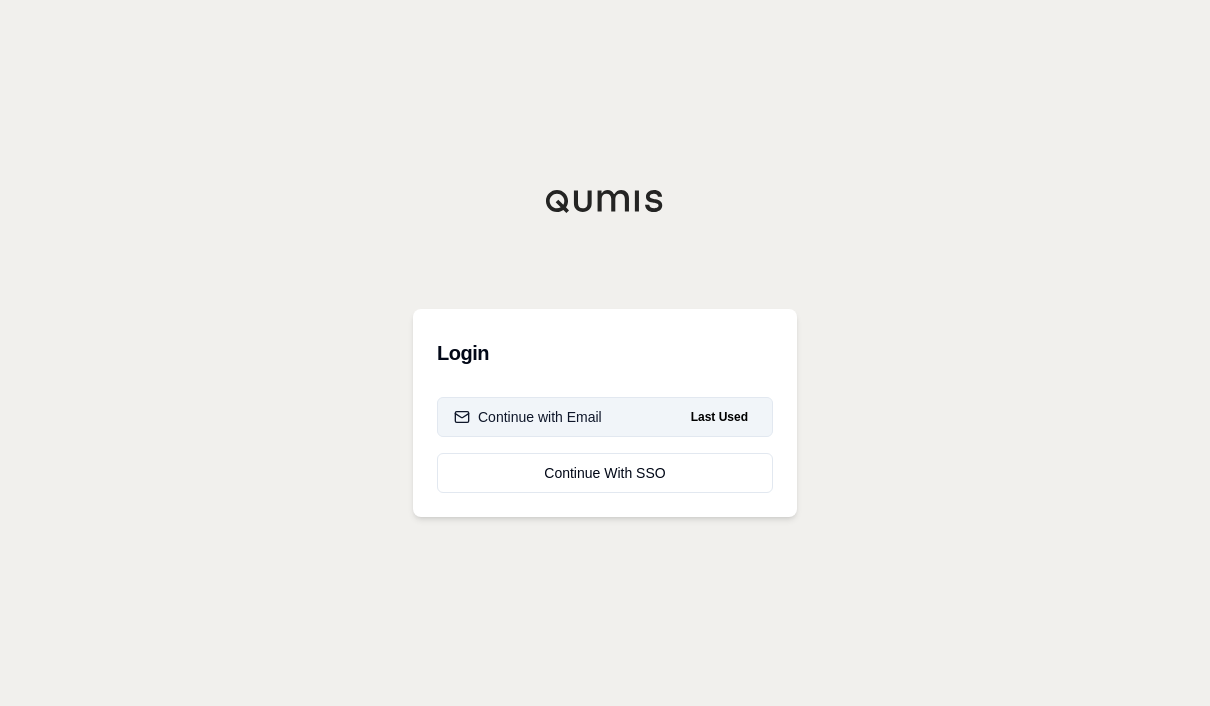 click on "Continue with Email Last Used" at bounding box center [605, 417] 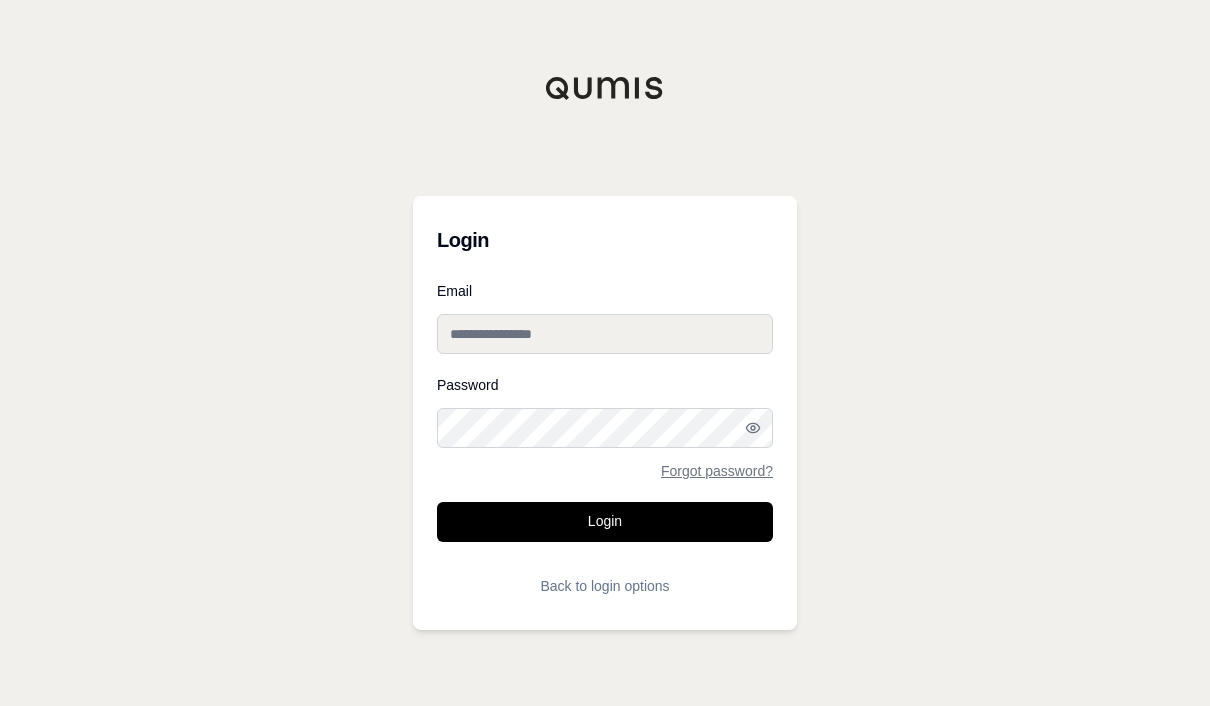 click on "Email" at bounding box center (605, 334) 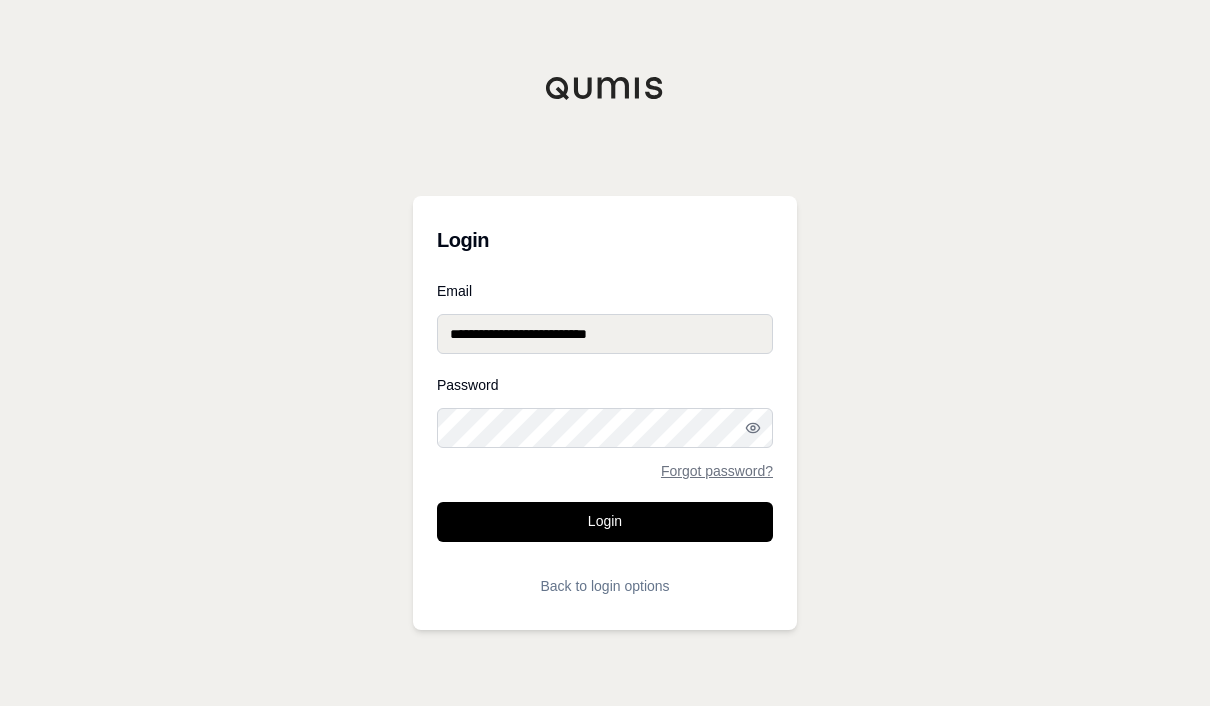 type on "**********" 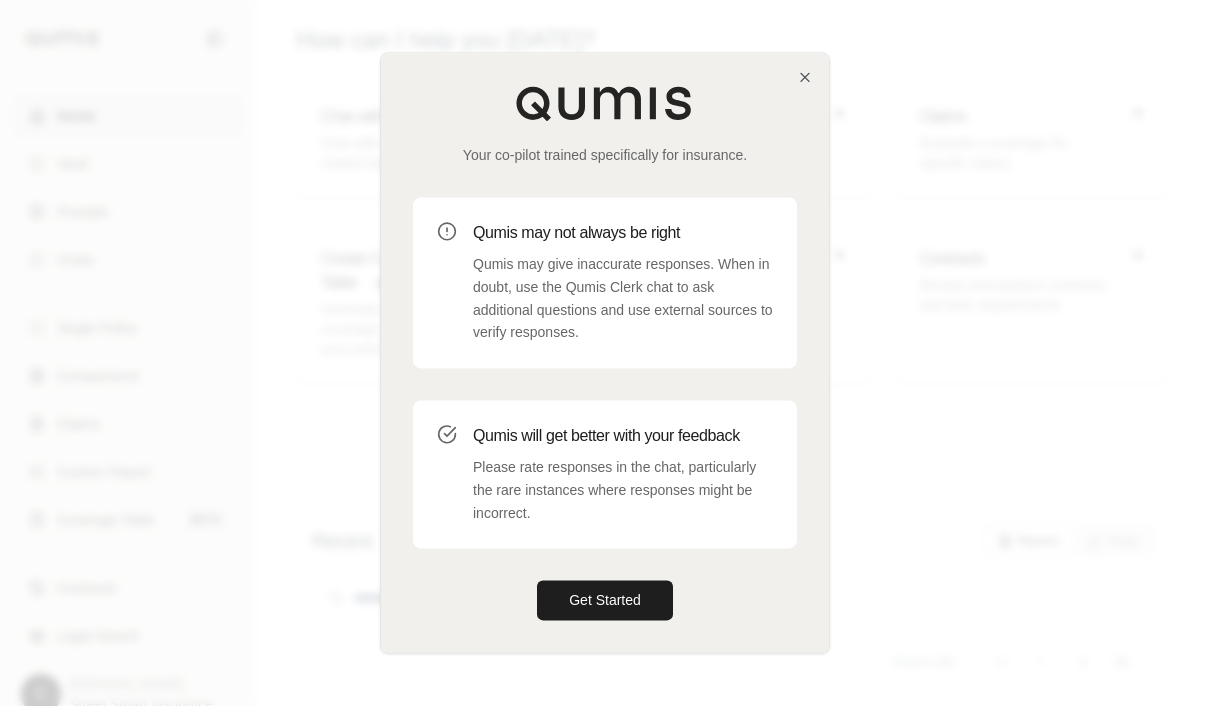 click on "Your co-pilot trained specifically for insurance. Qumis may not always be right Qumis may give inaccurate responses. When in doubt, use the Qumis Clerk chat to ask additional questions and use external sources to verify responses. Qumis will get better with your feedback Please rate responses in the chat, particularly the rare instances where responses might be incorrect. Get Started" at bounding box center [605, 352] 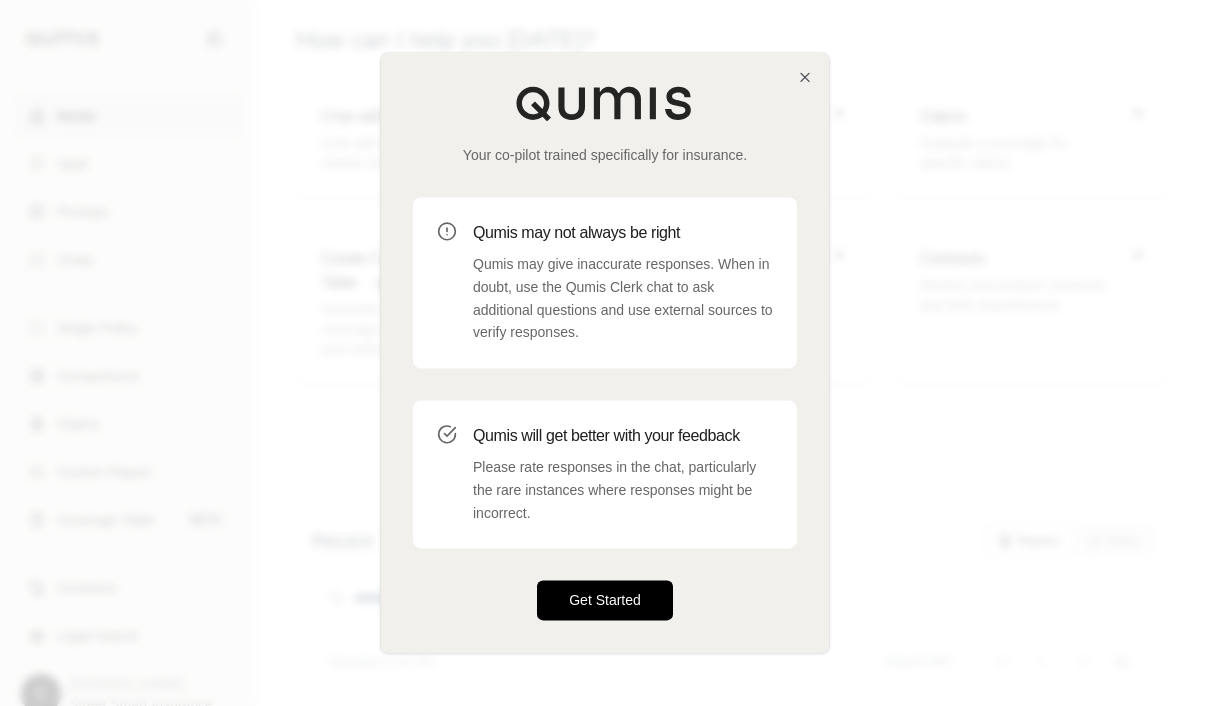 click on "Get Started" at bounding box center (605, 601) 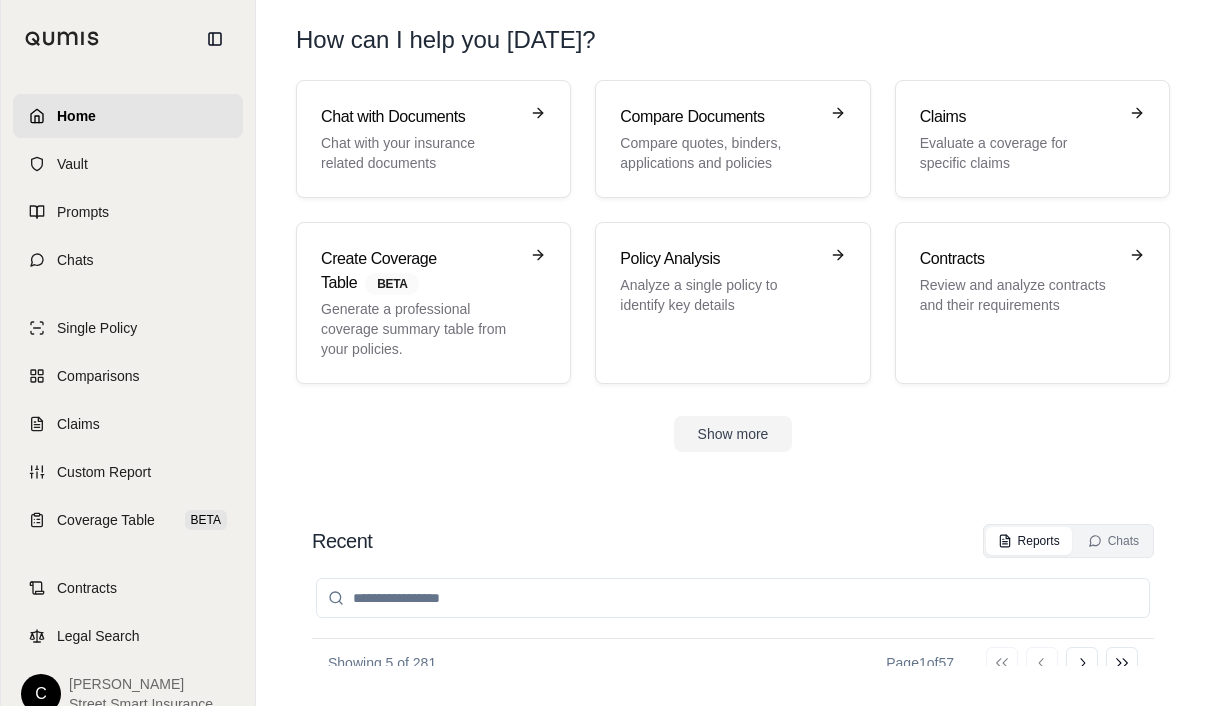 scroll, scrollTop: 71, scrollLeft: 0, axis: vertical 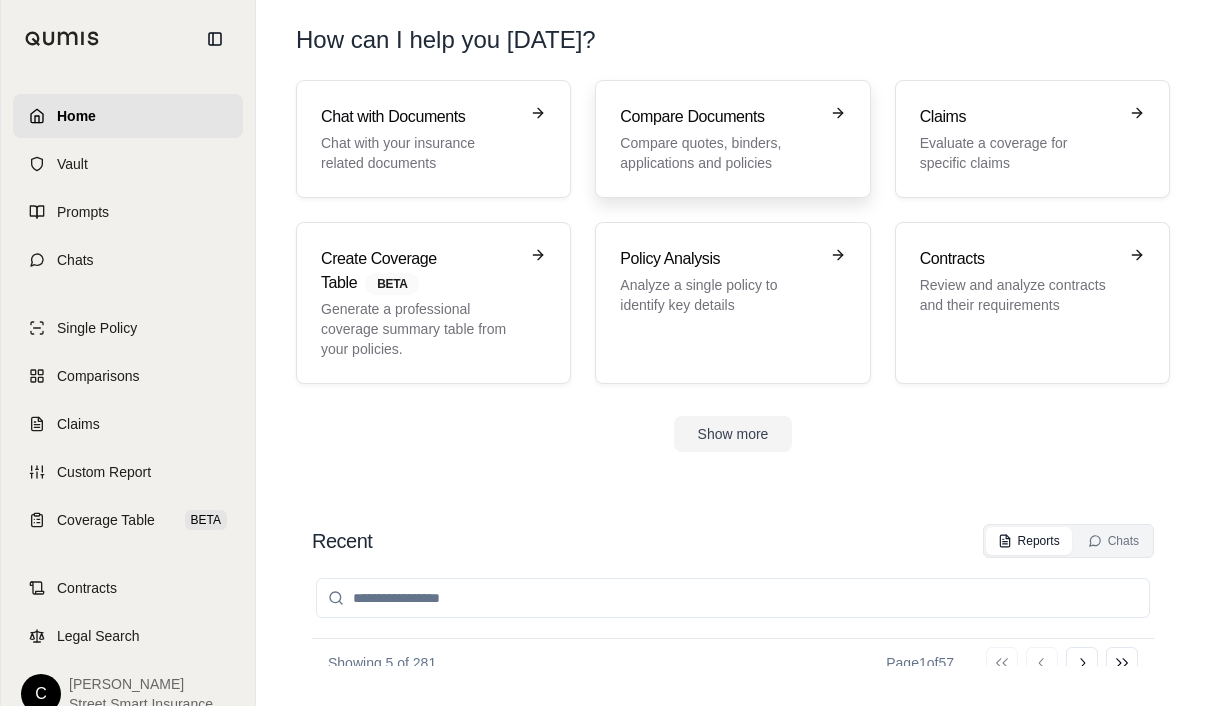 click on "Compare quotes, binders, applications and policies" at bounding box center (718, 153) 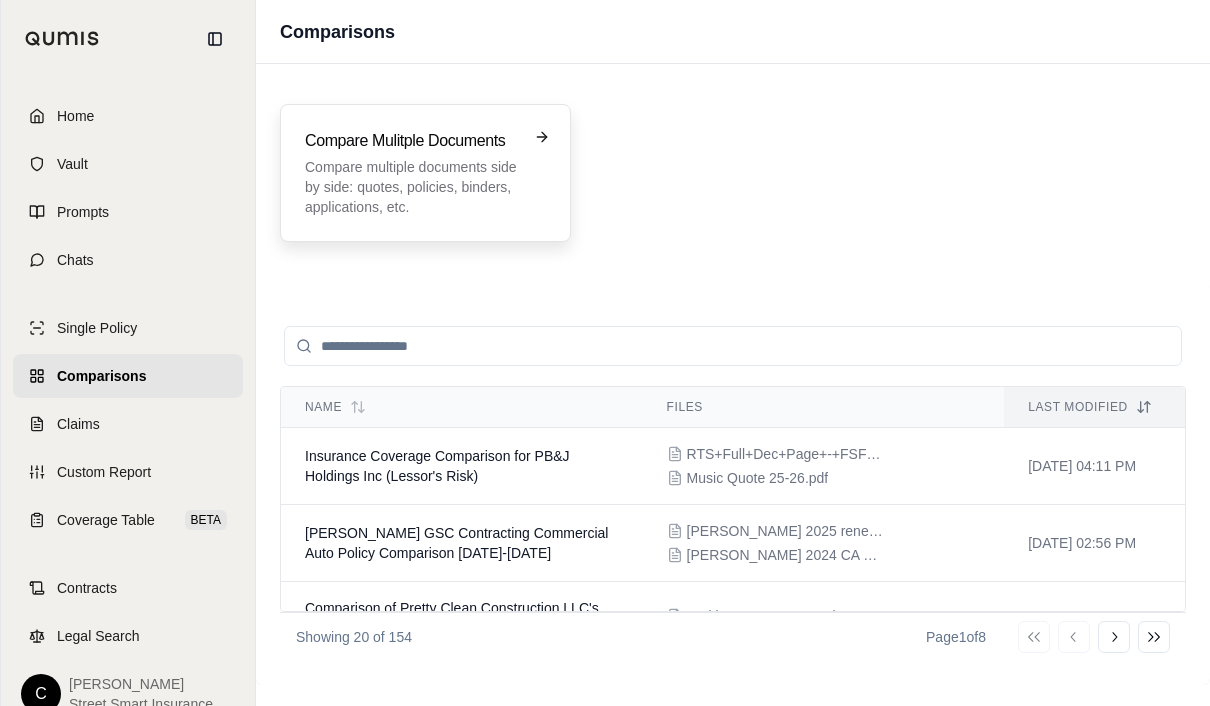 click on "Compare multiple documents side by side: quotes, policies, binders, applications, etc." at bounding box center [411, 187] 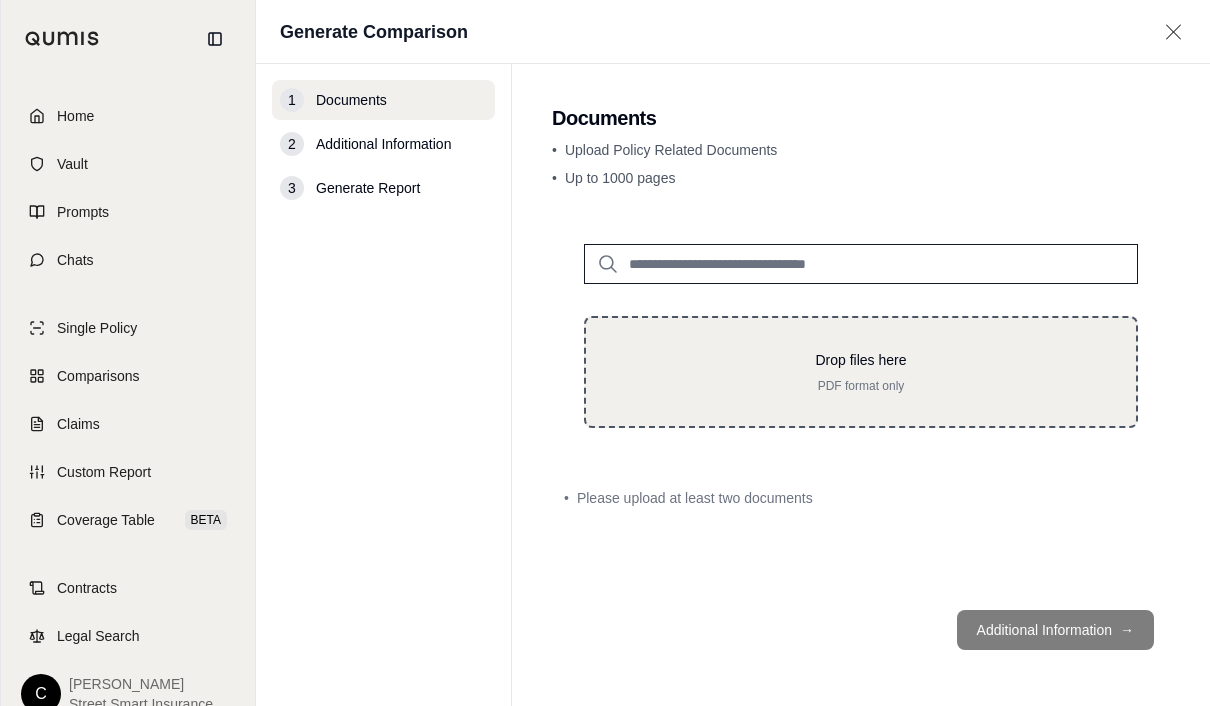 click on "Drop files here PDF format only" at bounding box center [861, 372] 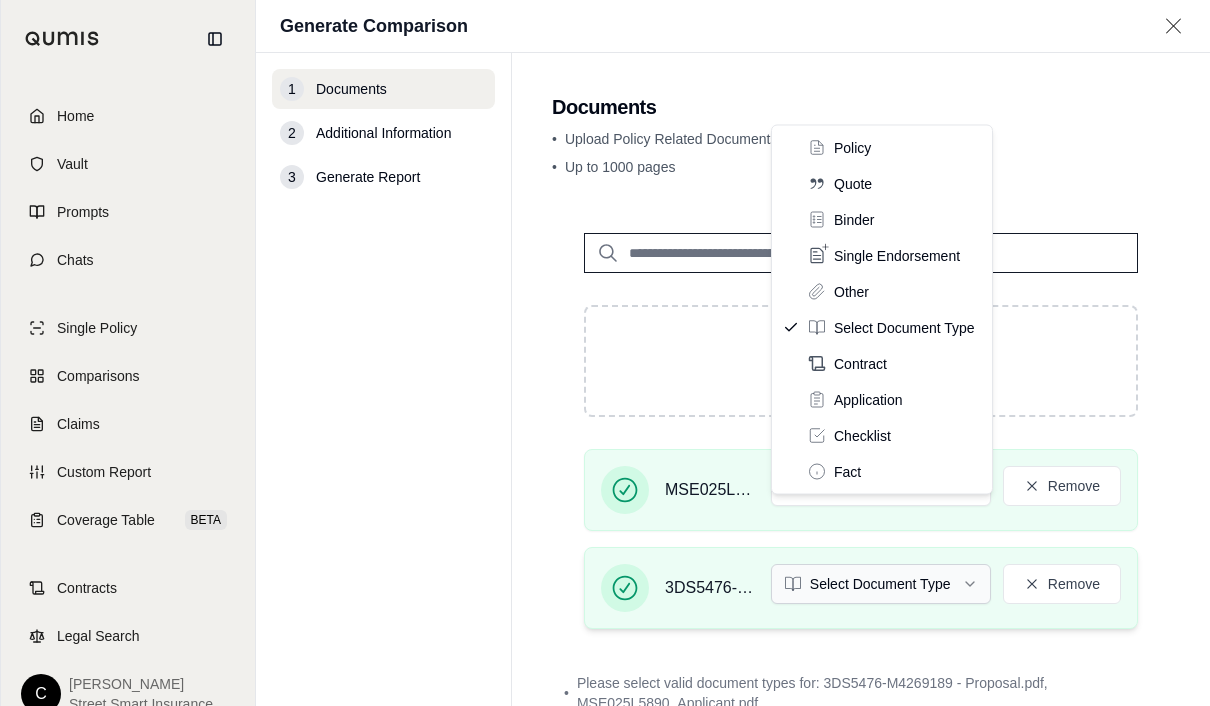 click on "Home Vault Prompts Chats Single Policy Comparisons Claims Custom Report Coverage Table BETA Contracts Legal Search C [PERSON_NAME] Street Smart Insurance Generate Comparison 1 Documents 2 Additional Information 3 Generate Report Documents • Upload Policy Related Documents • Up to 1000 pages Drop files here PDF format only MSE025L5890_Applicant.pdf Select Document Type Remove 3DS5476-M4269189 - Proposal.pdf Select Document Type Remove • Please select valid document types for: 3DS5476-M4269189 - Proposal.pdf,
MSE025L5890_Applicant.pdf Additional Information →
Policy Quote Binder Single Endorsement Other Select Document Type Contract Application Checklist Fact" at bounding box center (605, 353) 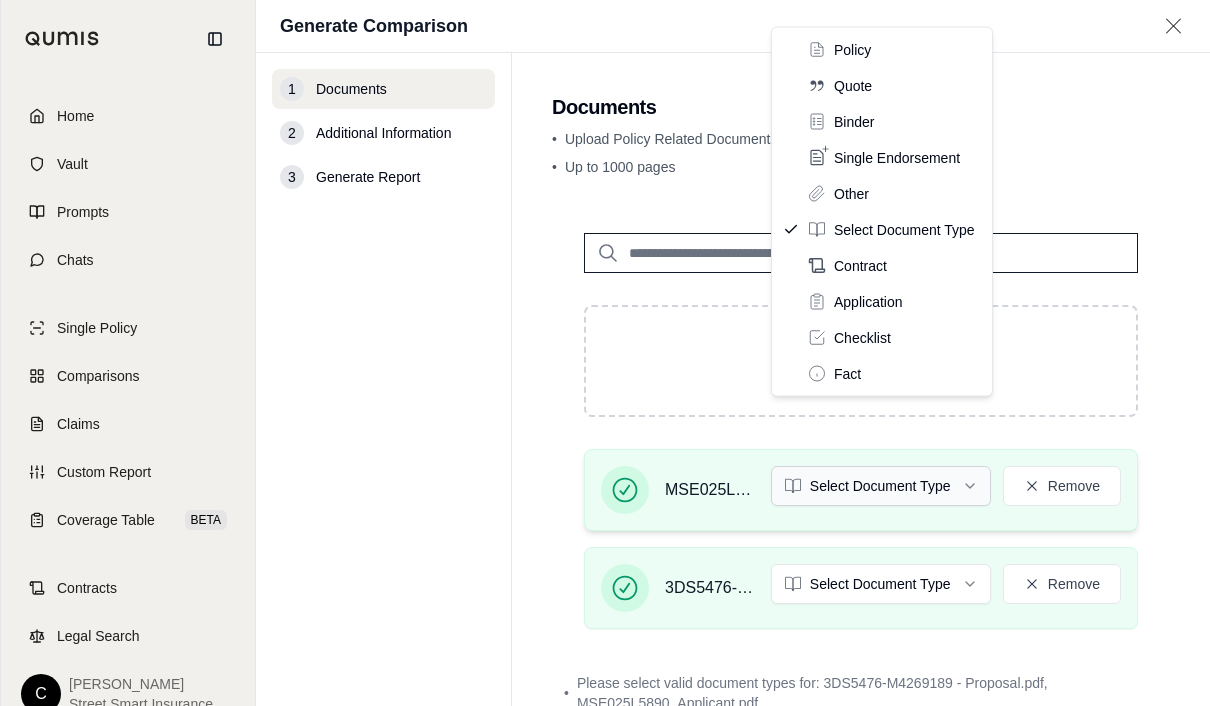 click on "Home Vault Prompts Chats Single Policy Comparisons Claims Custom Report Coverage Table BETA Contracts Legal Search C [PERSON_NAME] Street Smart Insurance Generate Comparison 1 Documents 2 Additional Information 3 Generate Report Documents • Upload Policy Related Documents • Up to 1000 pages Drop files here PDF format only MSE025L5890_Applicant.pdf Select Document Type Remove 3DS5476-M4269189 - Proposal.pdf Select Document Type Remove • Please select valid document types for: 3DS5476-M4269189 - Proposal.pdf,
MSE025L5890_Applicant.pdf Additional Information →
Policy Quote Binder Single Endorsement Other Select Document Type Contract Application Checklist Fact" at bounding box center (605, 353) 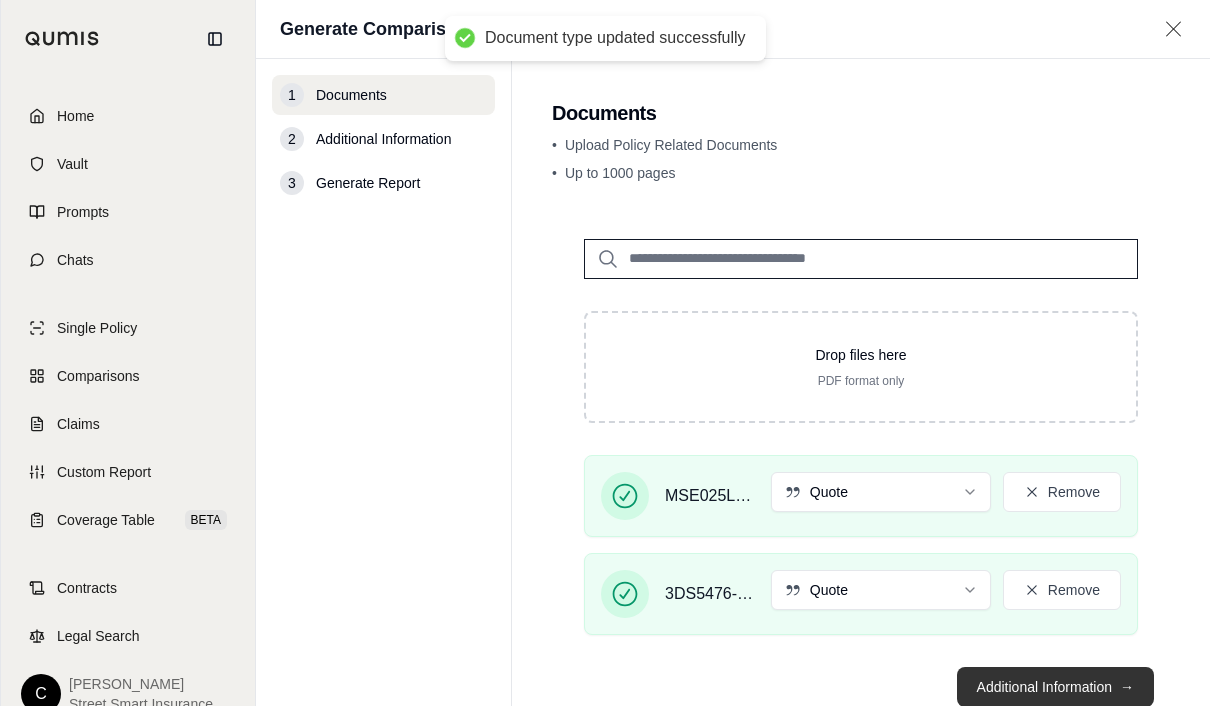 click on "Additional Information →" at bounding box center [1055, 687] 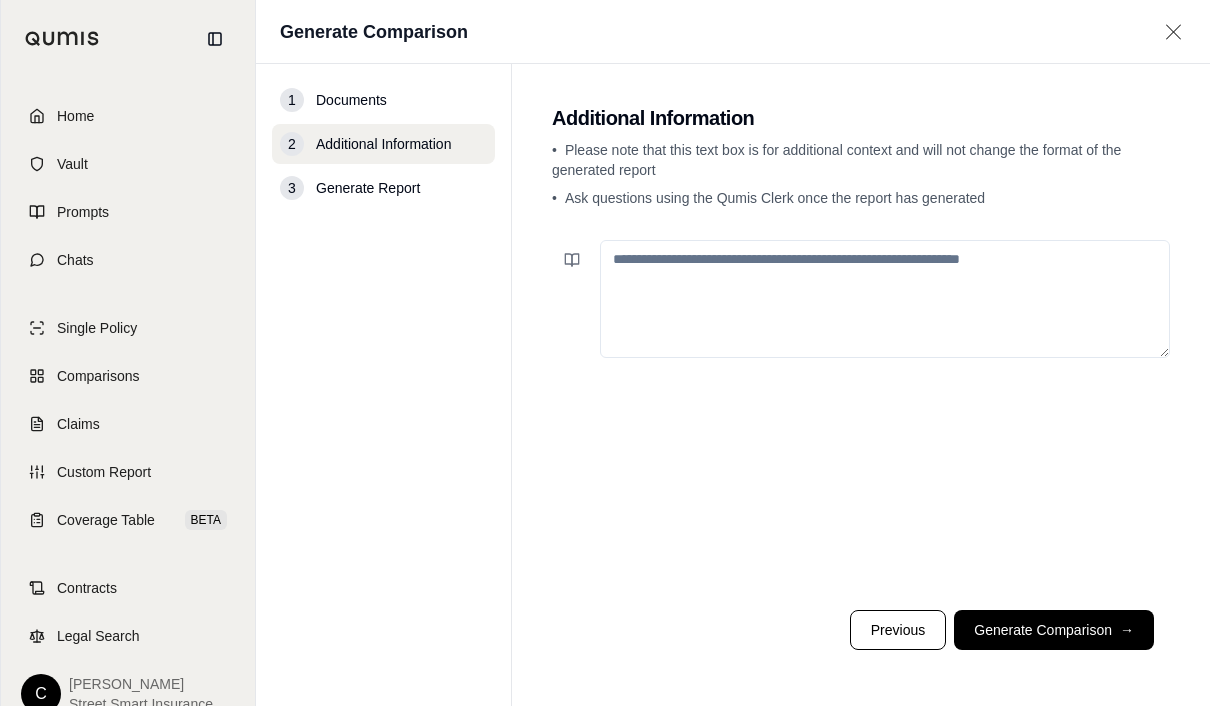 click on "Generate Comparison →" at bounding box center (1054, 630) 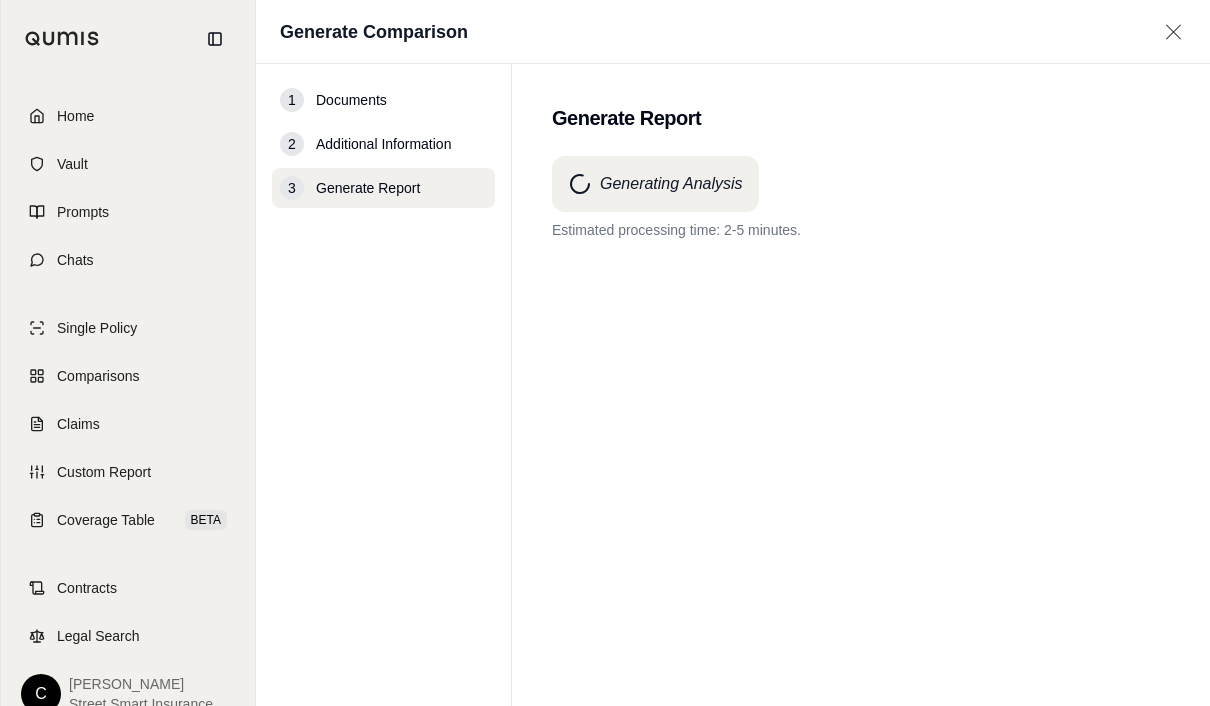 click on "Generate Report Generating Analysis Estimated processing time: 2-5 minutes." at bounding box center (861, 385) 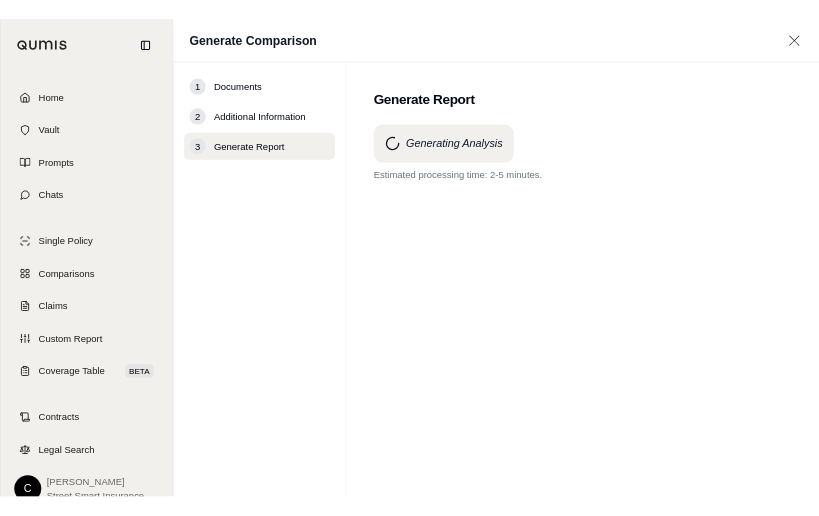 scroll, scrollTop: 49, scrollLeft: 0, axis: vertical 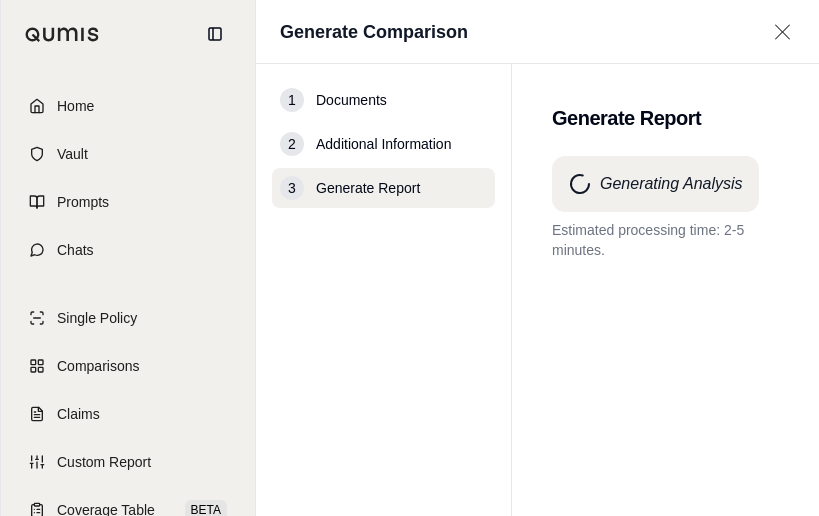 click on "1 Documents 2 Additional Information 3 Generate Report" at bounding box center (384, 290) 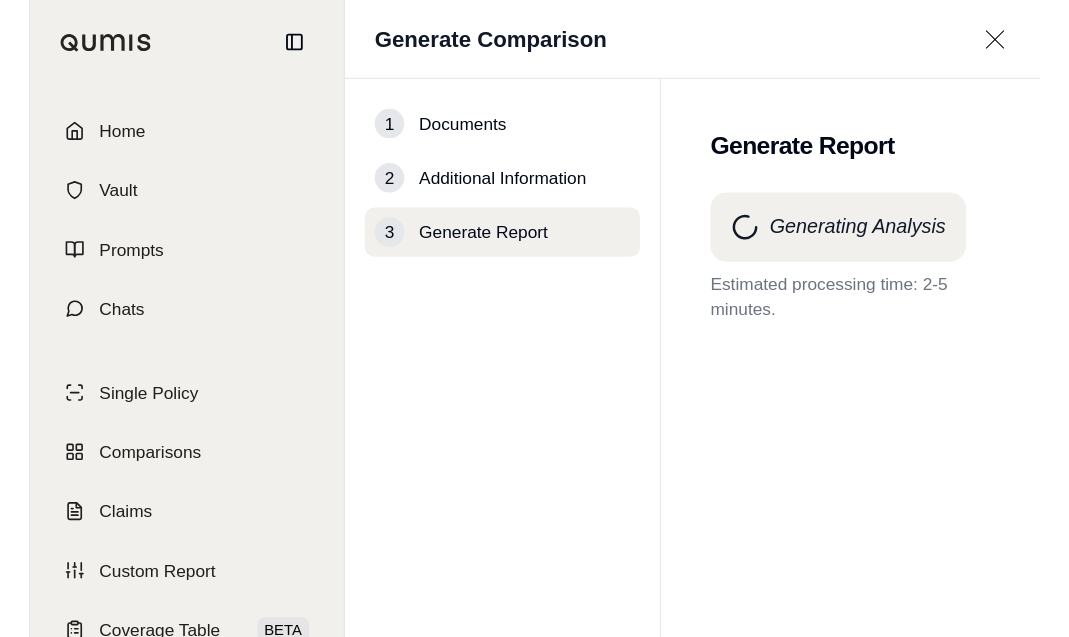 scroll, scrollTop: 0, scrollLeft: 0, axis: both 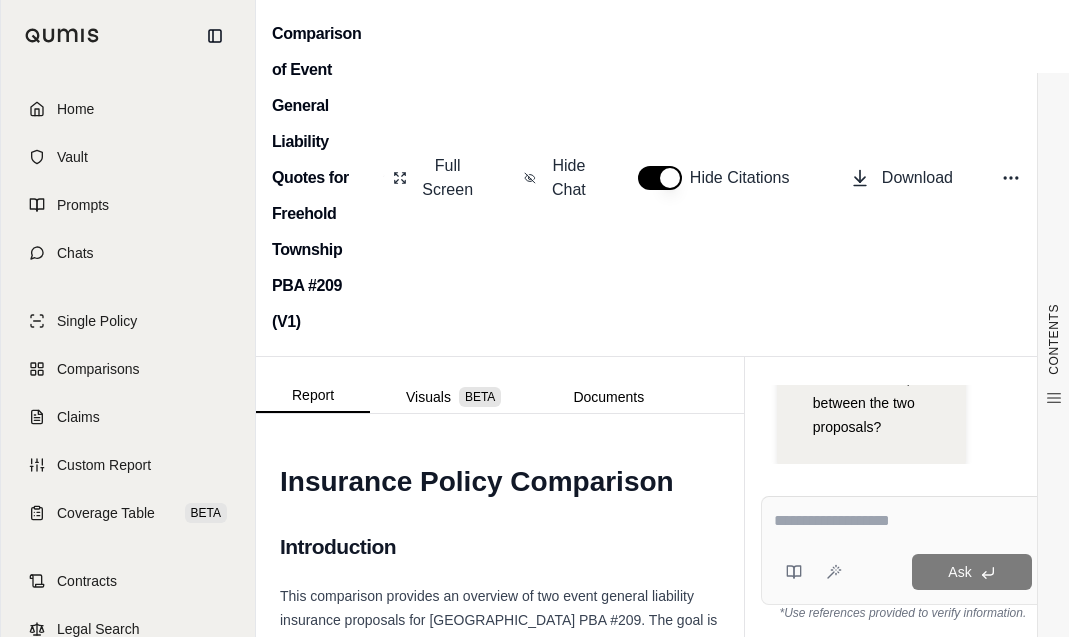 drag, startPoint x: 2, startPoint y: 488, endPoint x: -1, endPoint y: -63, distance: 551.0082 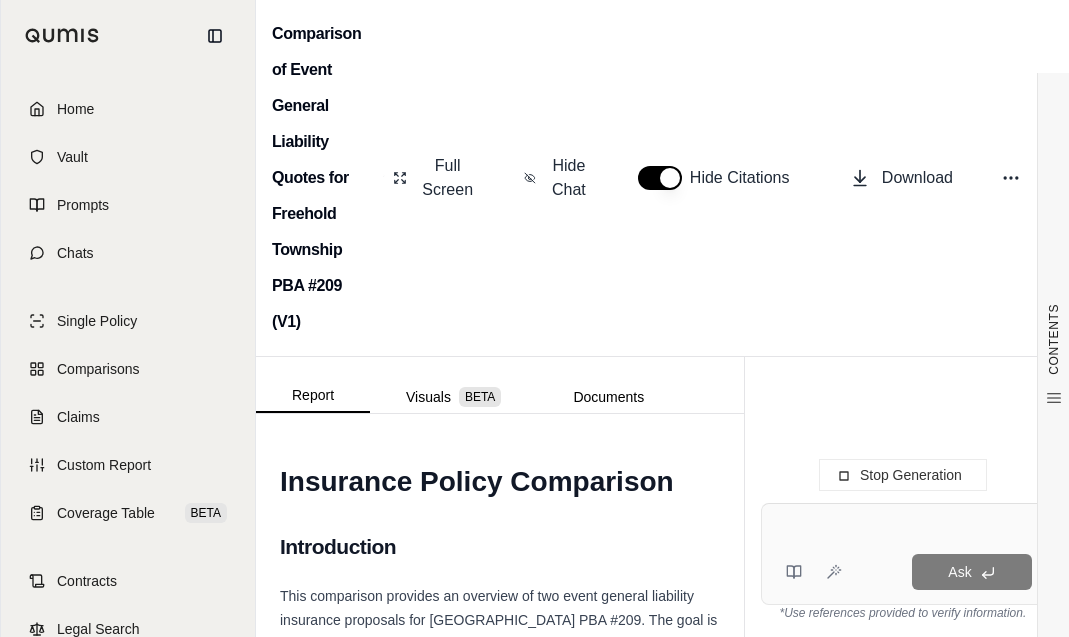 scroll, scrollTop: 0, scrollLeft: 0, axis: both 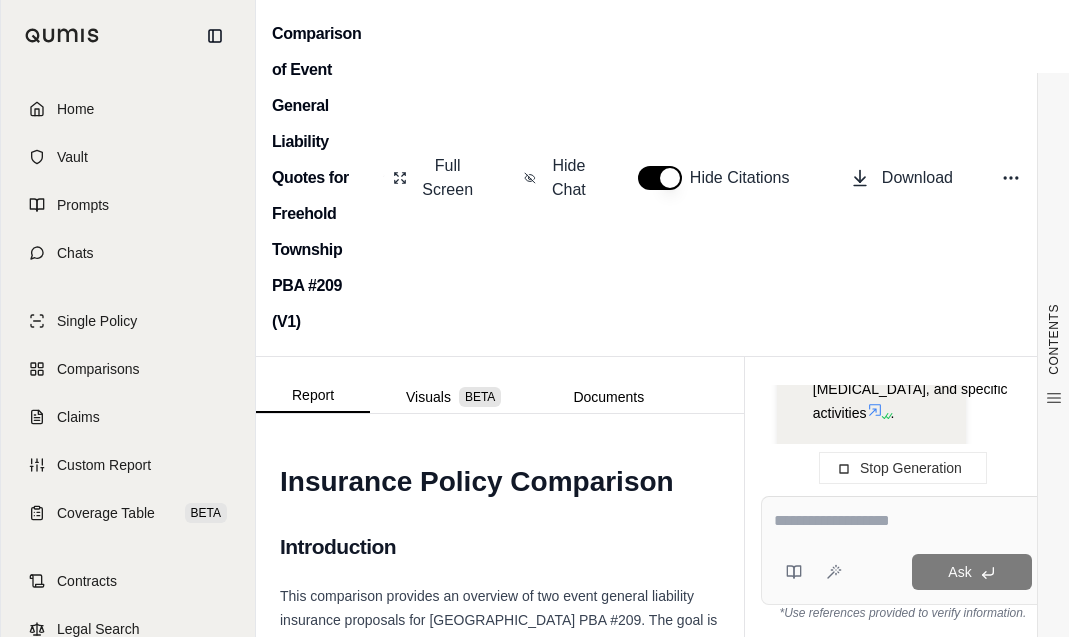 click 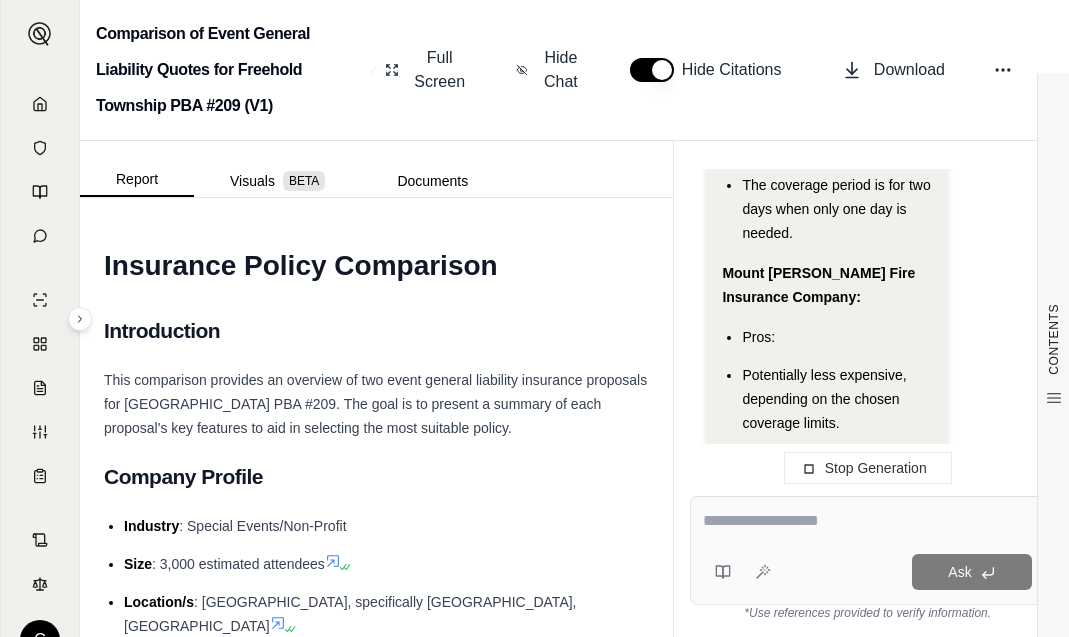scroll, scrollTop: 4470, scrollLeft: 0, axis: vertical 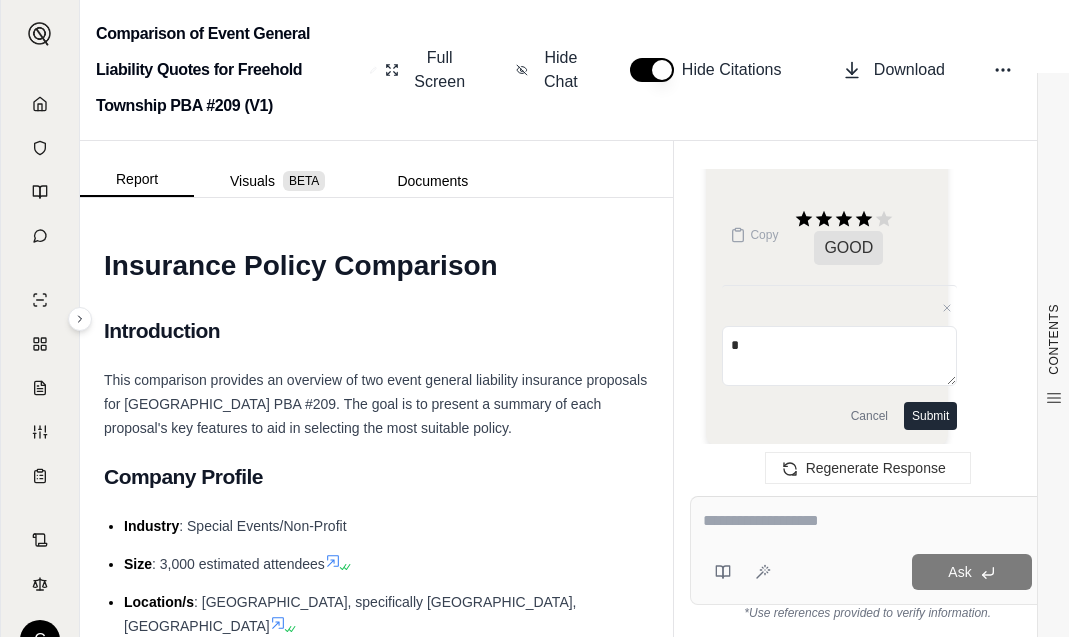 click on "Cancel" at bounding box center (869, 416) 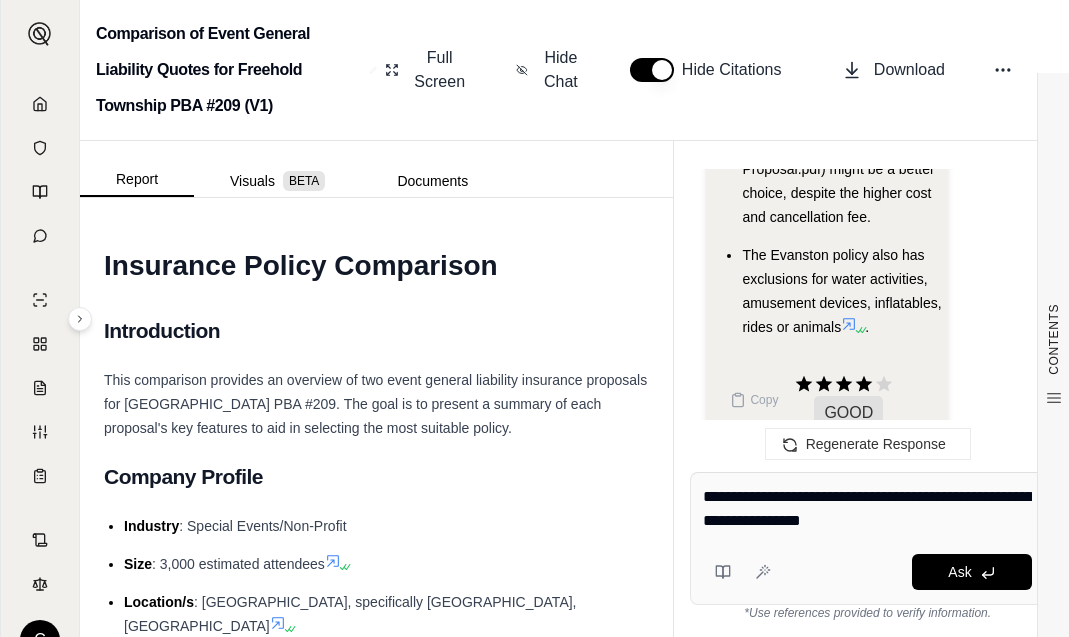 type on "**********" 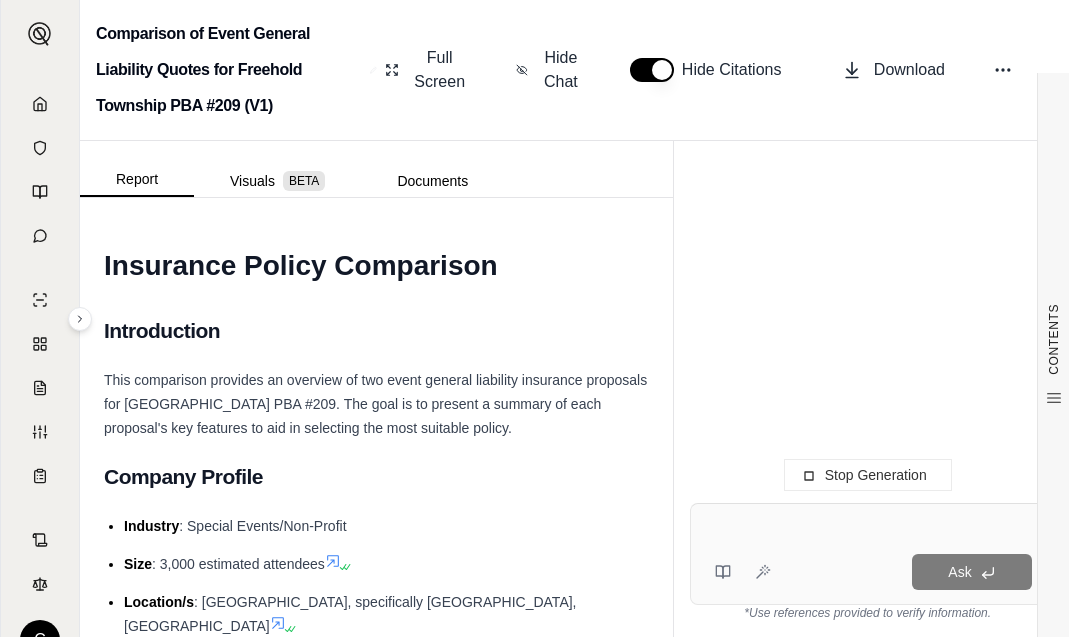 scroll, scrollTop: 6846, scrollLeft: 0, axis: vertical 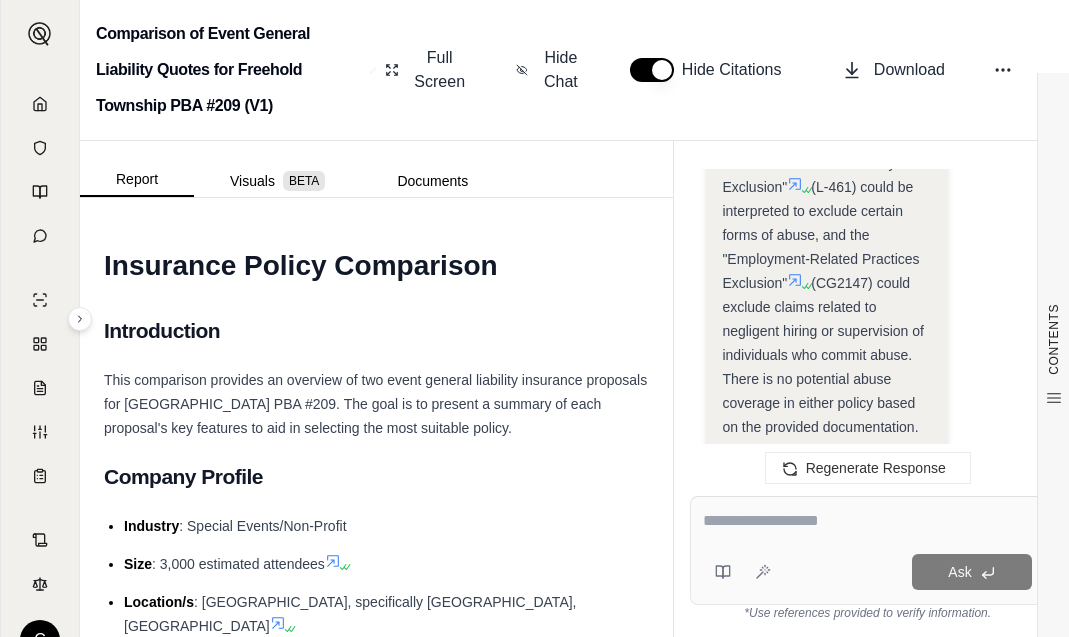 type on "*" 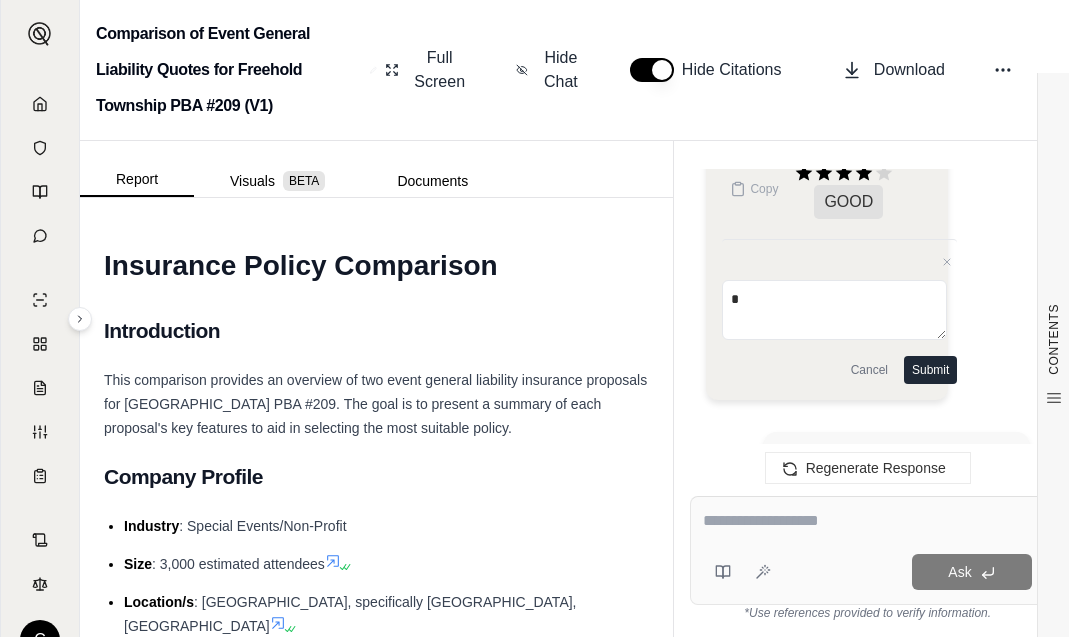 type 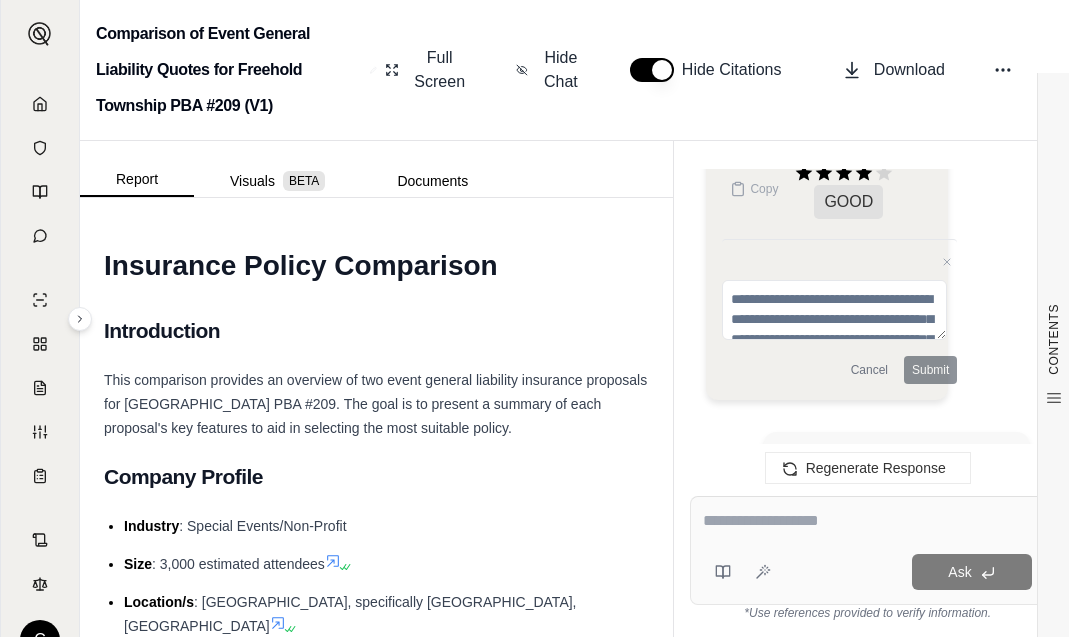 click at bounding box center [867, 521] 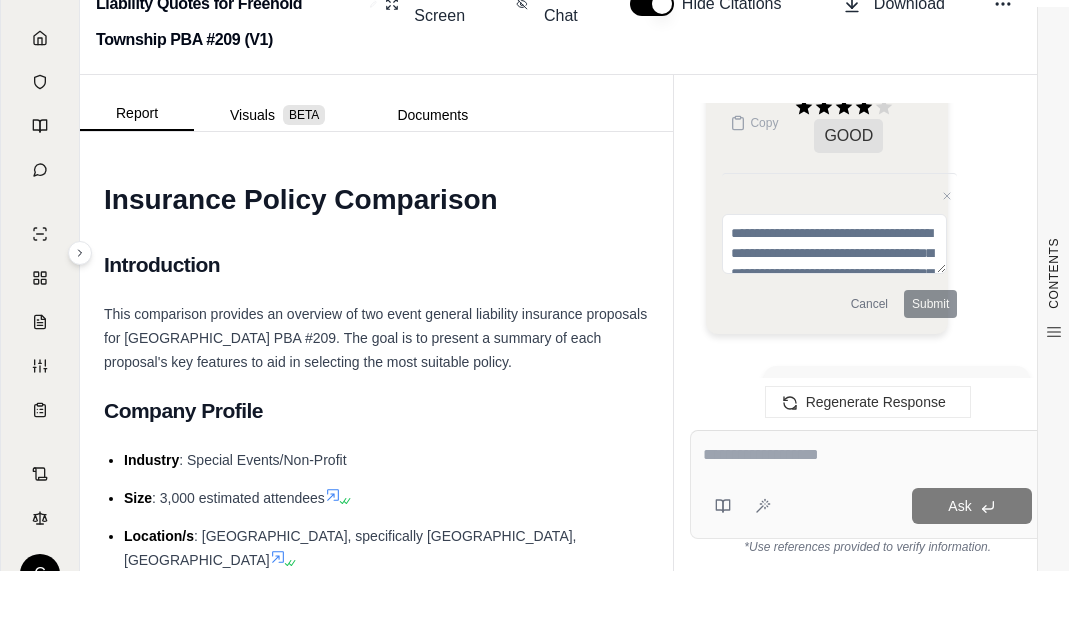 click on "Cancel" at bounding box center [869, 370] 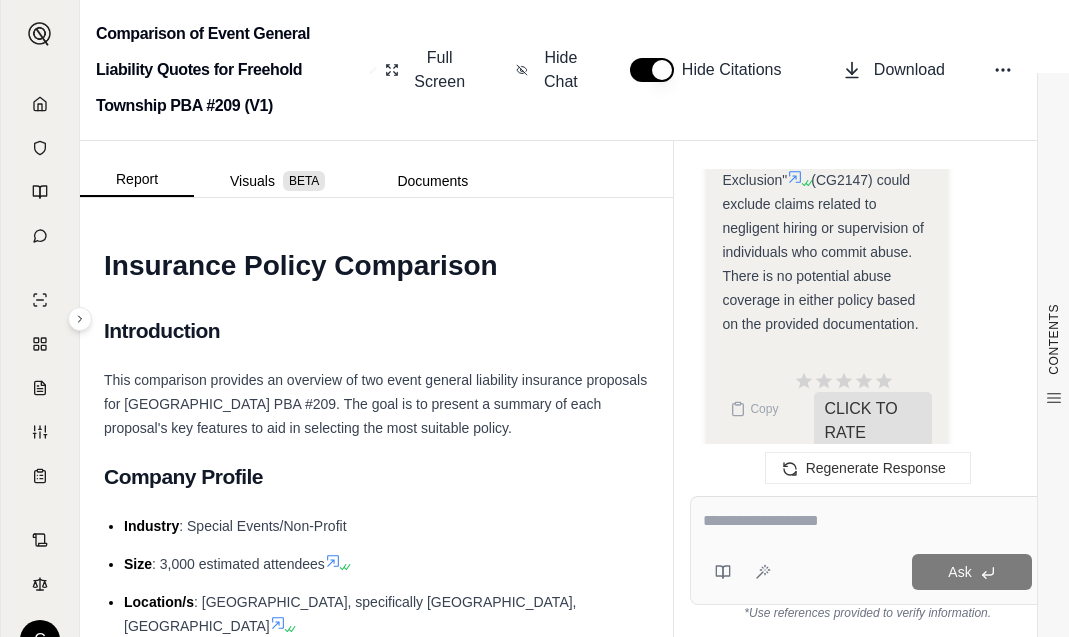 scroll, scrollTop: 10777, scrollLeft: 0, axis: vertical 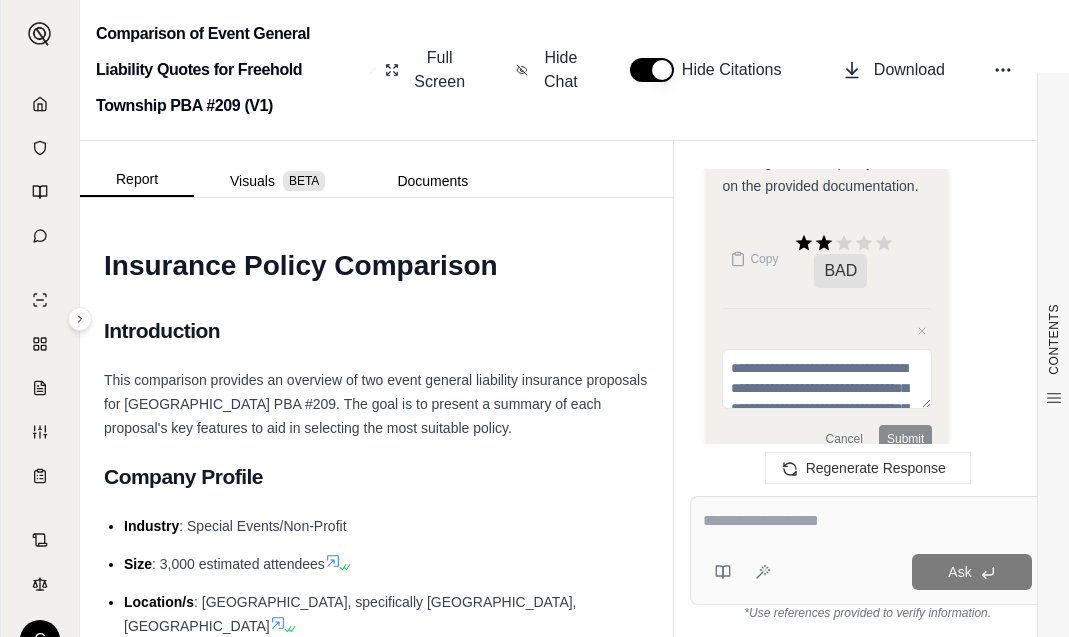 click on "Hi [PERSON_NAME] 👋  - We have generated a report comparing the insurance policies. Please review the report and let us know if you have any other questions.
For example, you might want to ask:
Which form is better for a private chemicals company with an HQ in [GEOGRAPHIC_DATA] and 5000 employees in 20 states?
Draft your recommendation into a concise email to the prospective customer
How do the general aggregate limits and each occurrence limits compare between the two quotes?
What are the key differences in additional insured provisions, specifically regarding blanket additional insureds and property owners/lessors, between the two proposals?
which quote is better for a 1 day event policy Analysis:
.
First, I'll outline my plan:
Identify the relevant factors for a 1-day event policy.
Compare the Evanston Insurance Company and Mount [PERSON_NAME] Fire Insurance Company quotes based on these factors.
Analyze the pros and cons of each quote.
Let's start by identifying the relevant factors:" at bounding box center [867, 395] 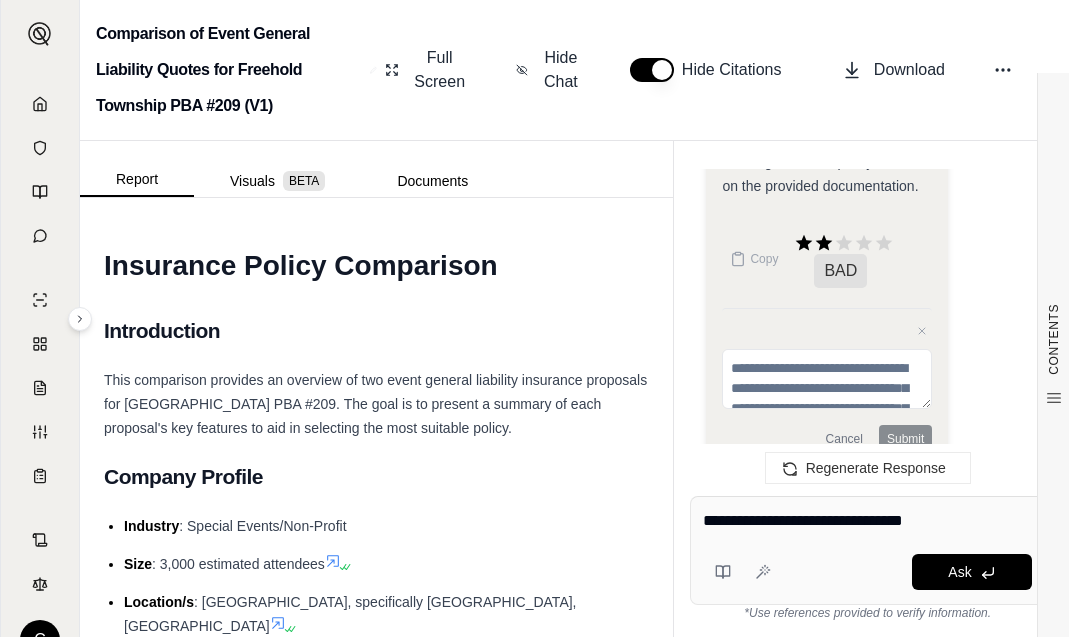 type on "**********" 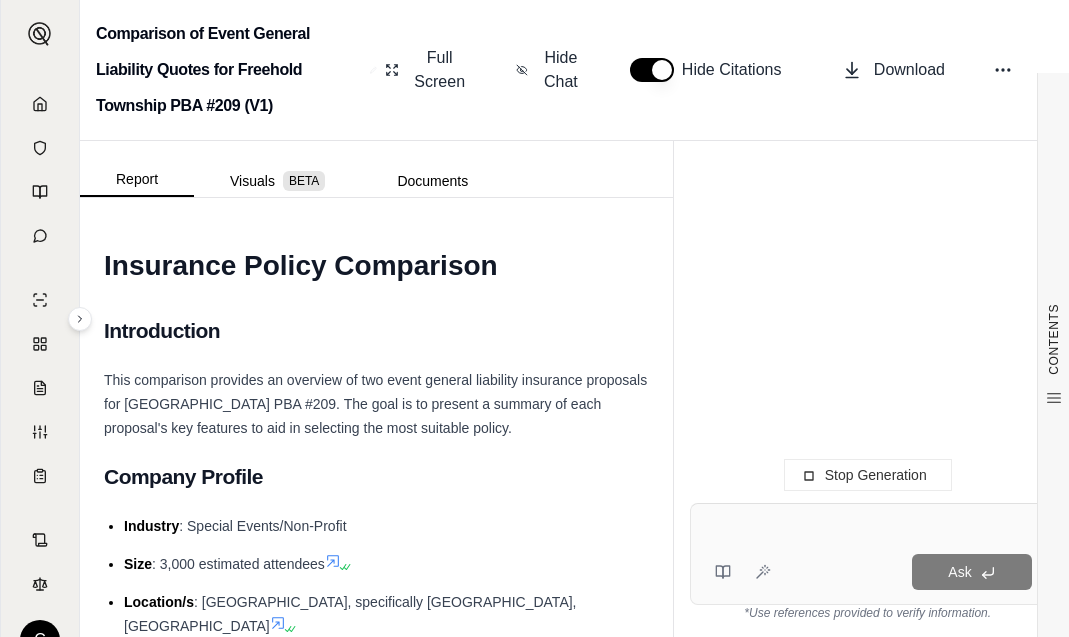 scroll, scrollTop: 10816, scrollLeft: 0, axis: vertical 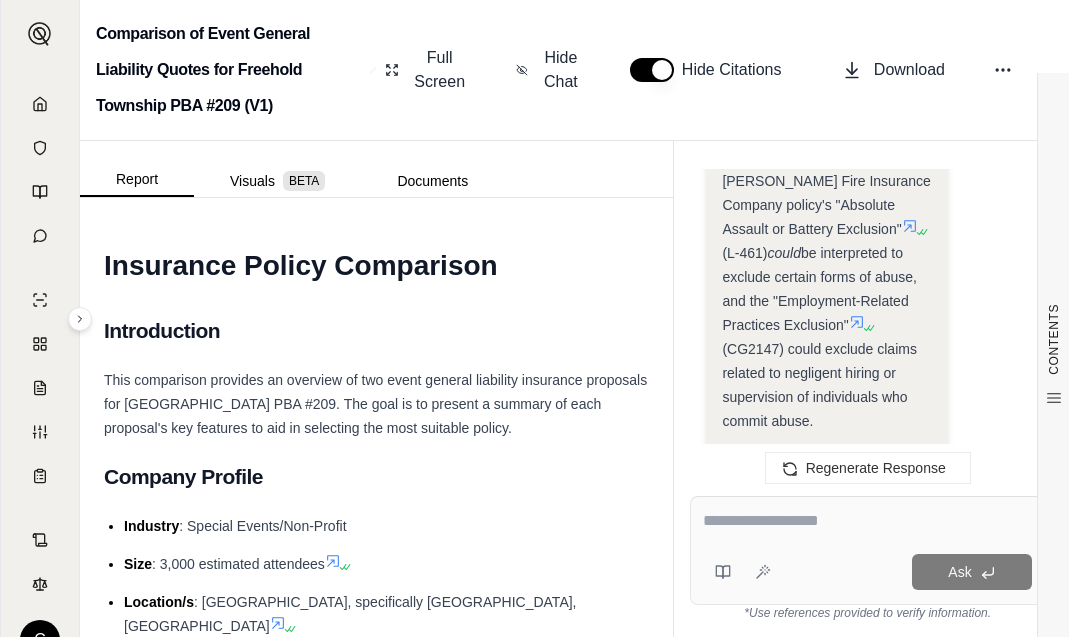 click at bounding box center (867, 521) 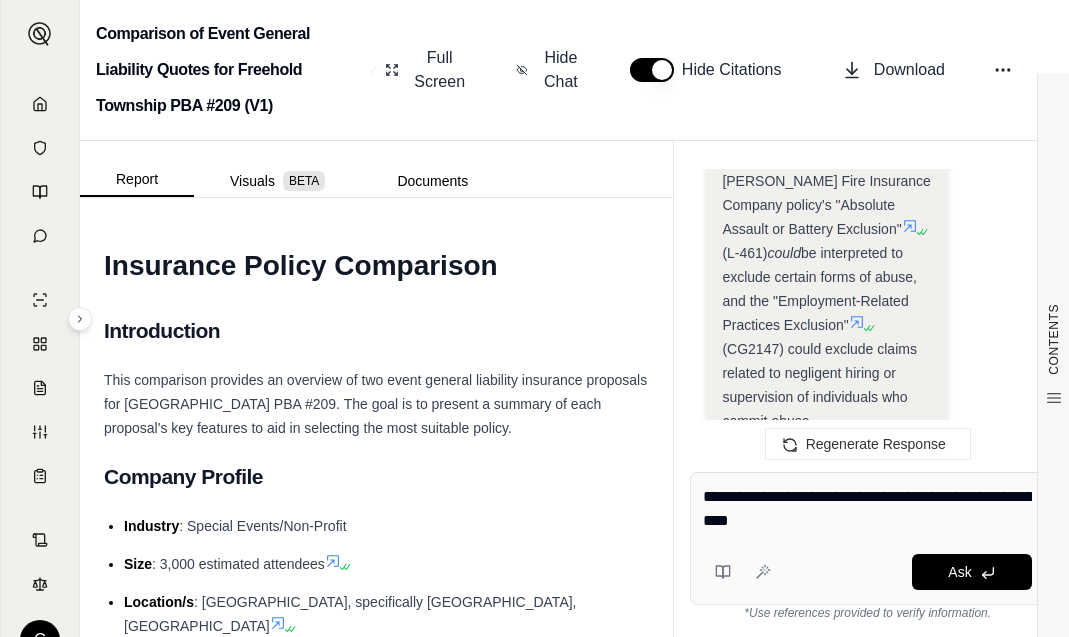 type on "**********" 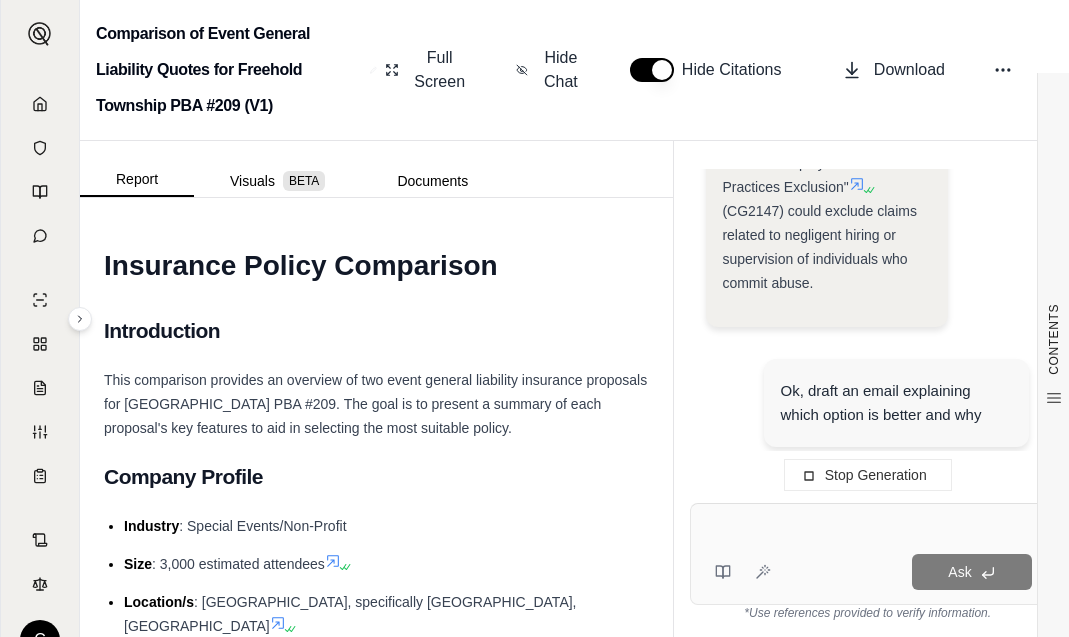 scroll, scrollTop: 12032, scrollLeft: 0, axis: vertical 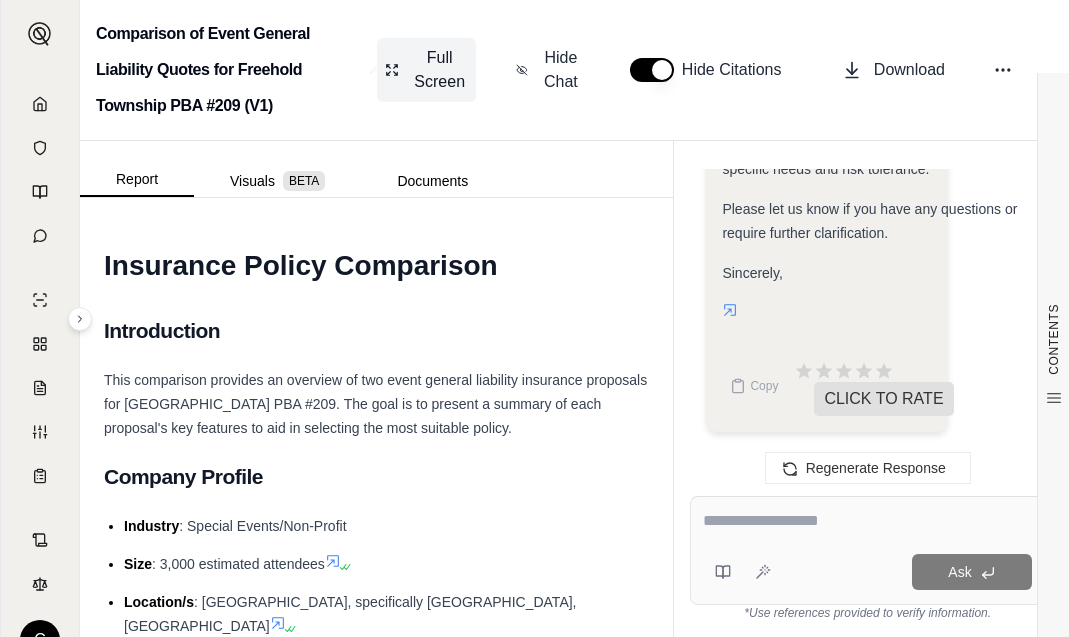 click on "Full Screen" at bounding box center [426, 70] 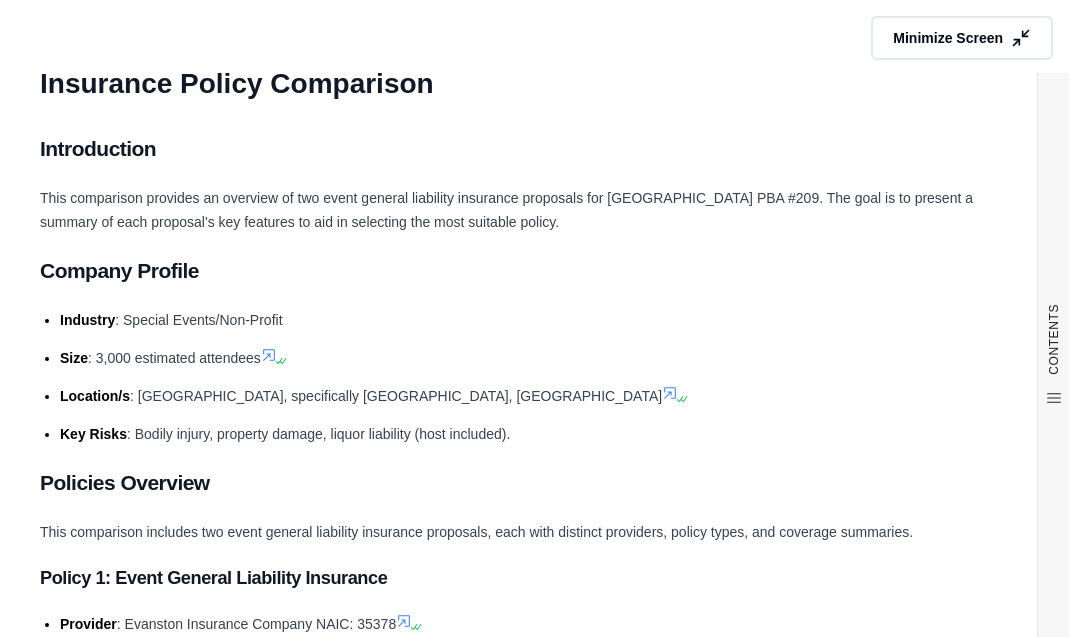 scroll, scrollTop: 62, scrollLeft: 0, axis: vertical 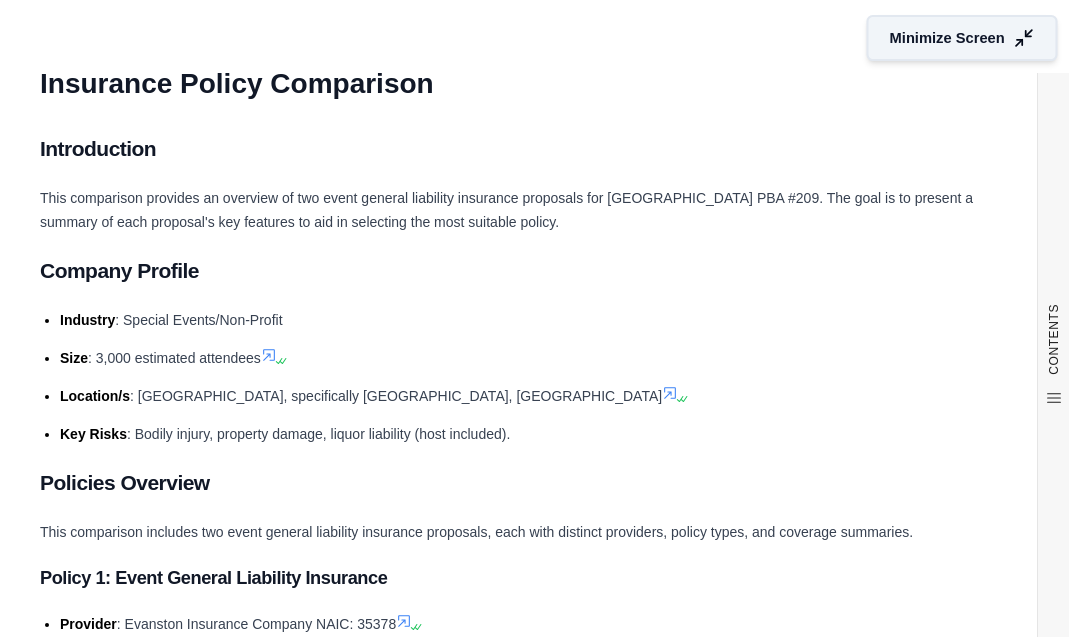 click on "Minimize Screen" at bounding box center [962, 38] 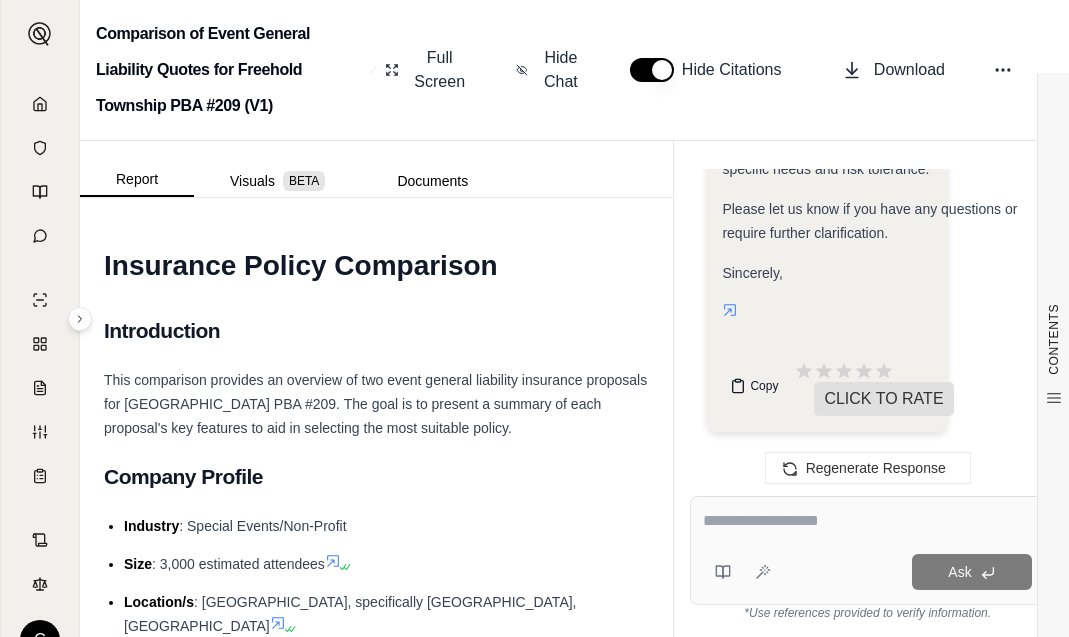 click on "Copy" at bounding box center (754, 386) 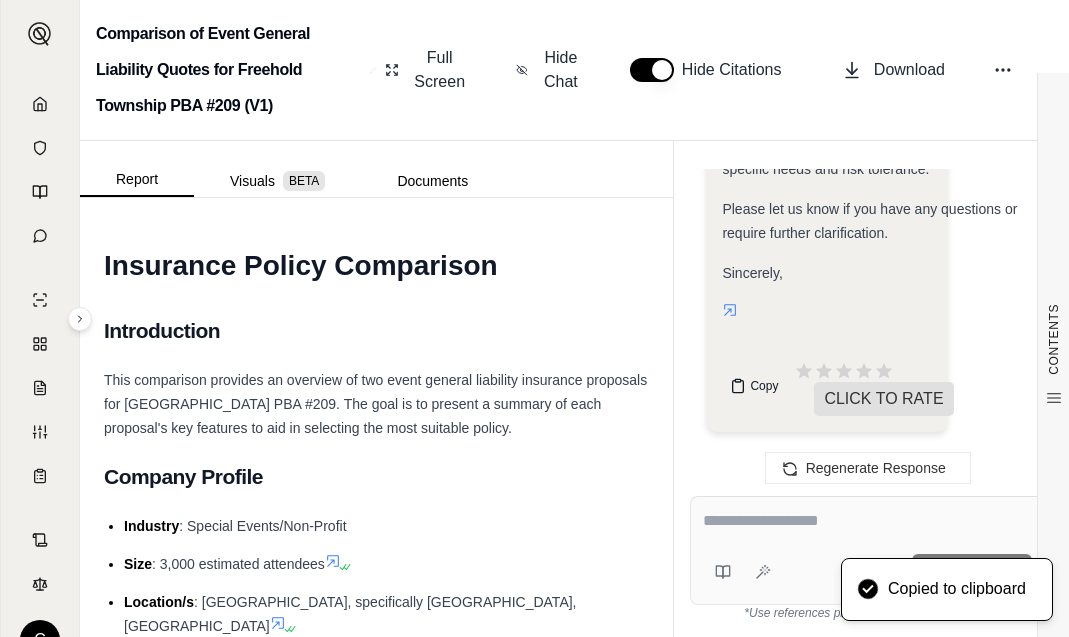 click on "Copy" at bounding box center (754, 386) 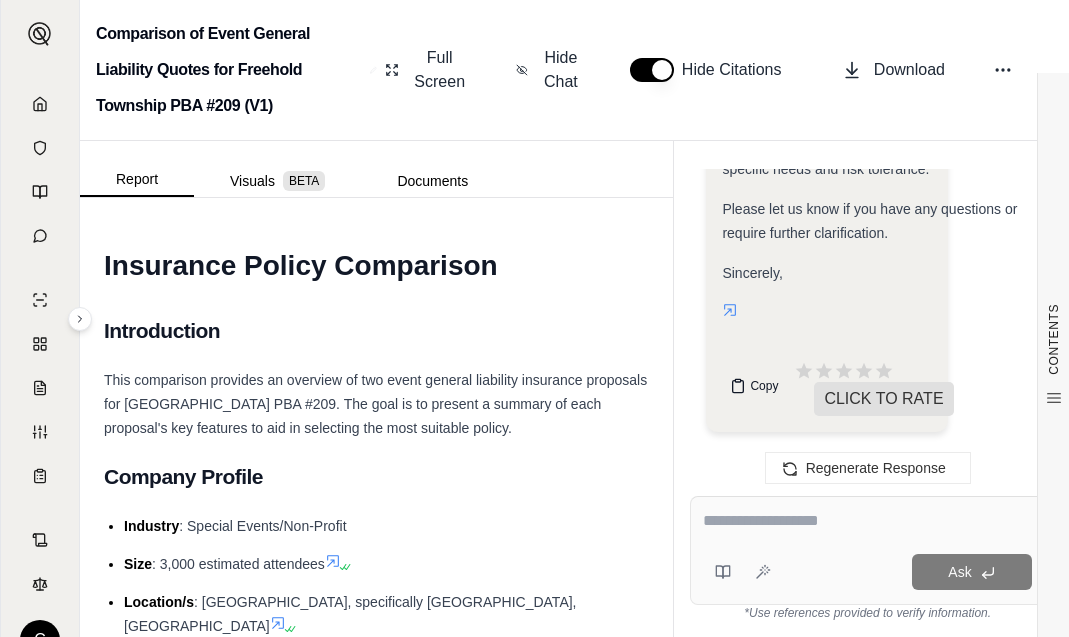 scroll, scrollTop: 19399, scrollLeft: 0, axis: vertical 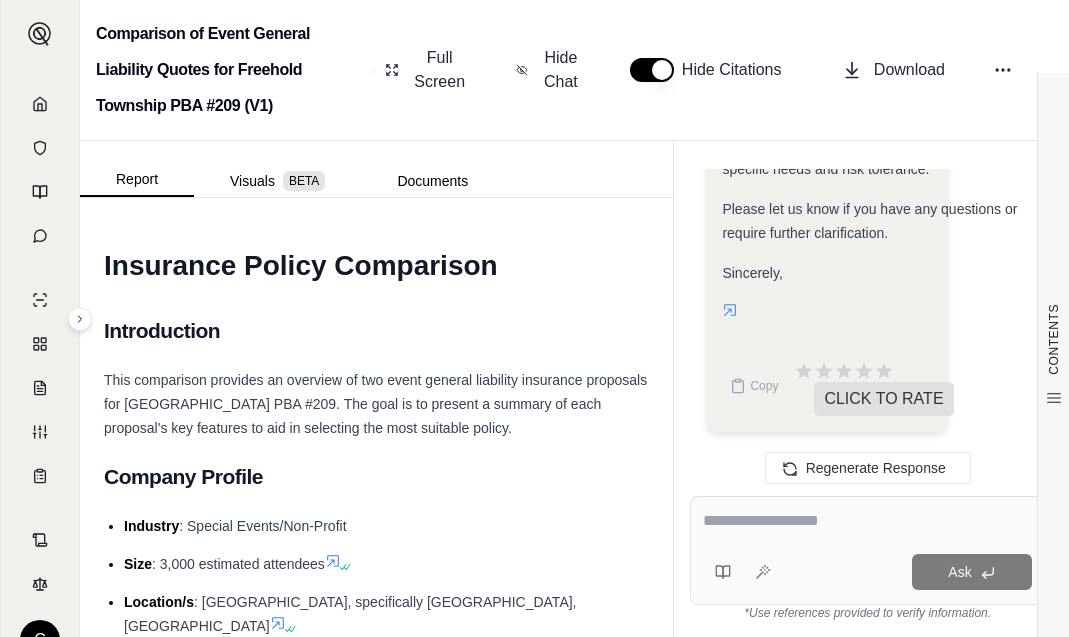 drag, startPoint x: 748, startPoint y: 372, endPoint x: -1, endPoint y: -63, distance: 866.1559 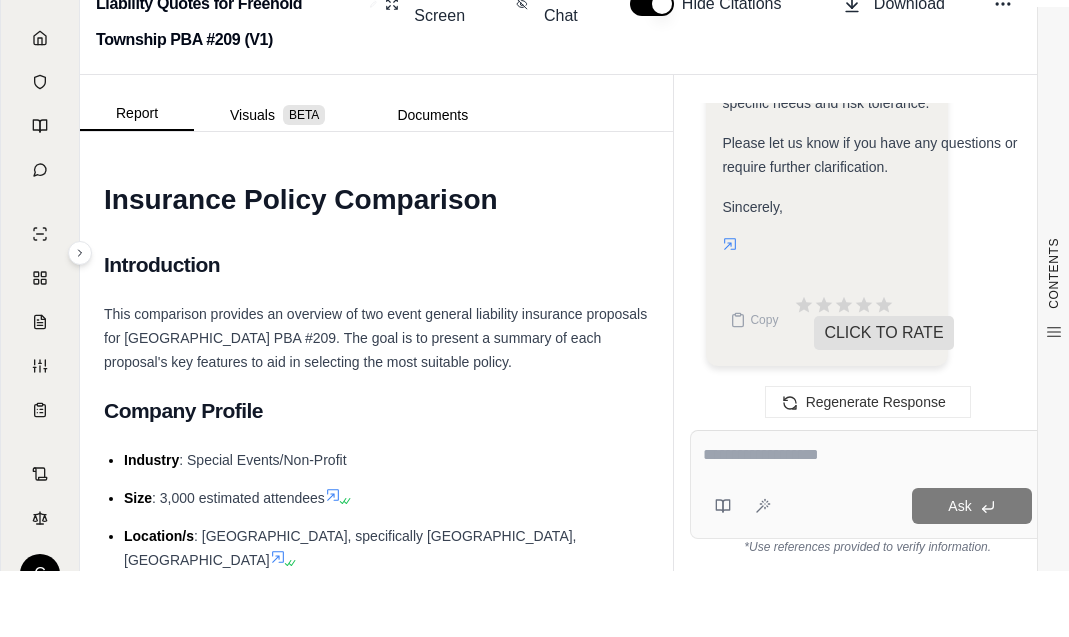 click on "Ask" at bounding box center [867, 550] 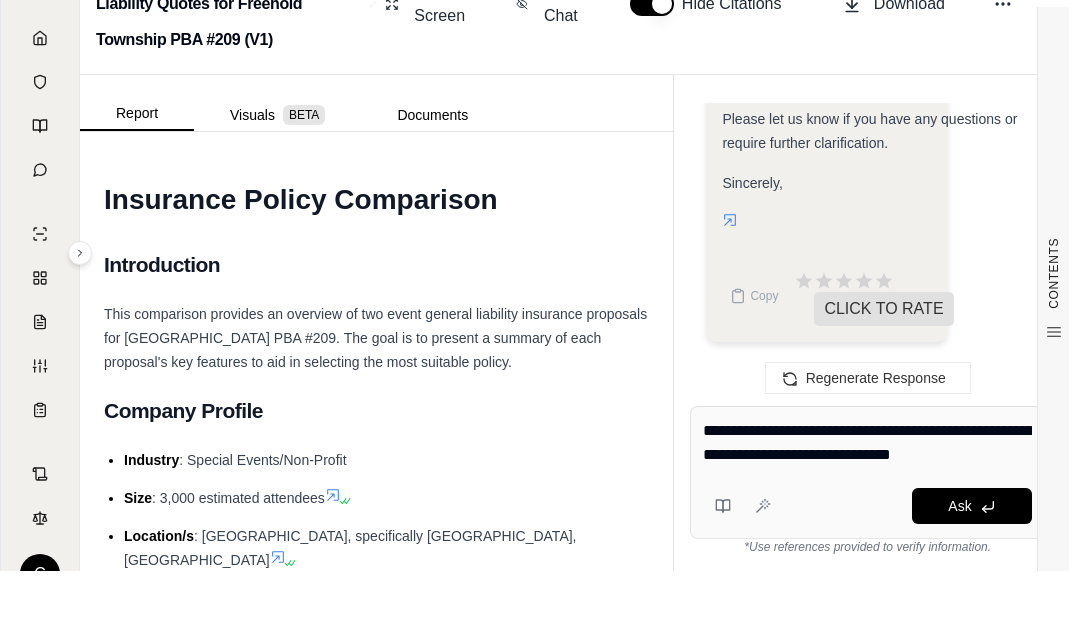 type on "**********" 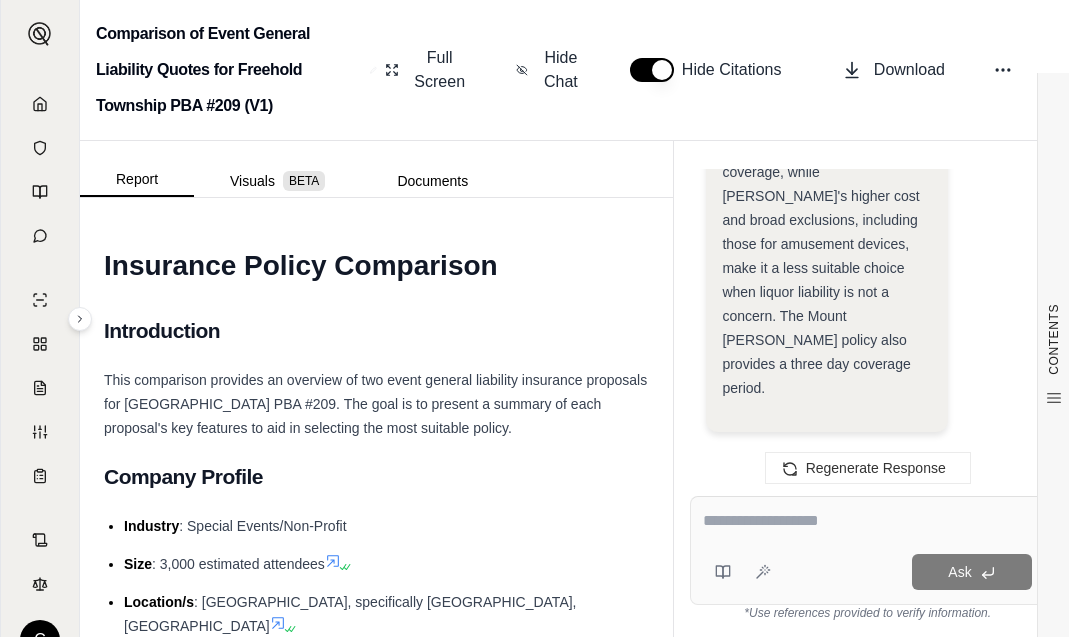 scroll, scrollTop: 21034, scrollLeft: 0, axis: vertical 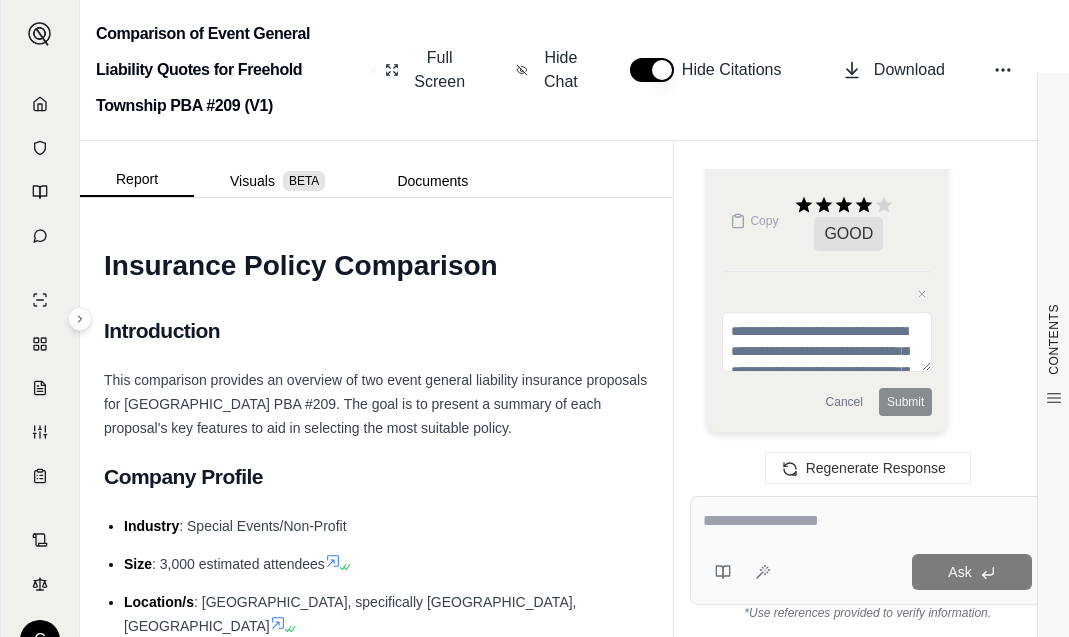drag, startPoint x: 789, startPoint y: 376, endPoint x: 727, endPoint y: 157, distance: 227.60712 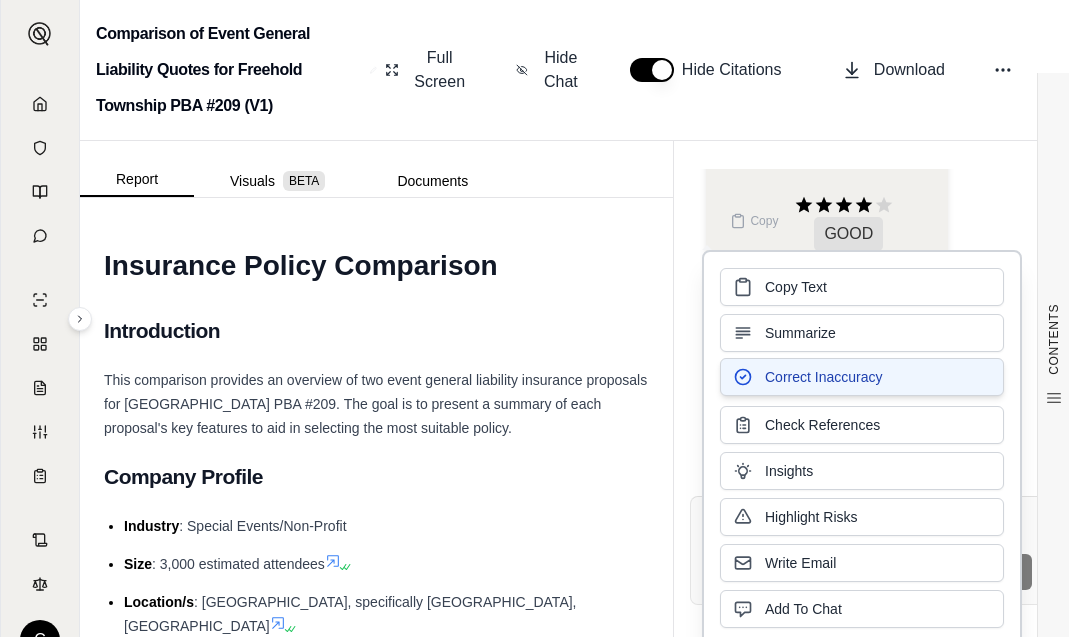type 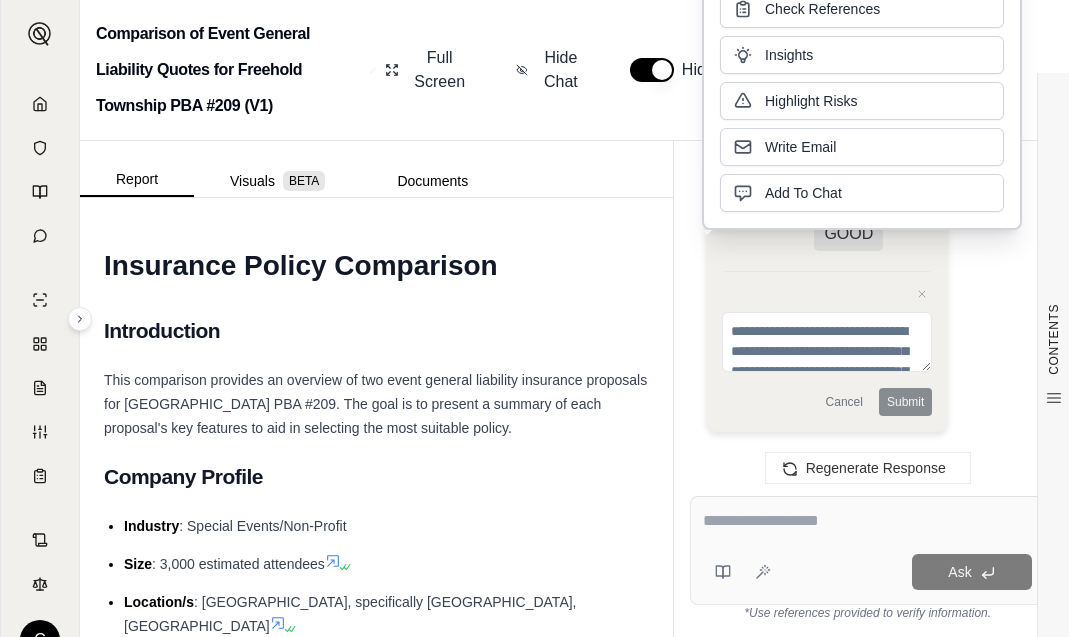 scroll, scrollTop: 21185, scrollLeft: 0, axis: vertical 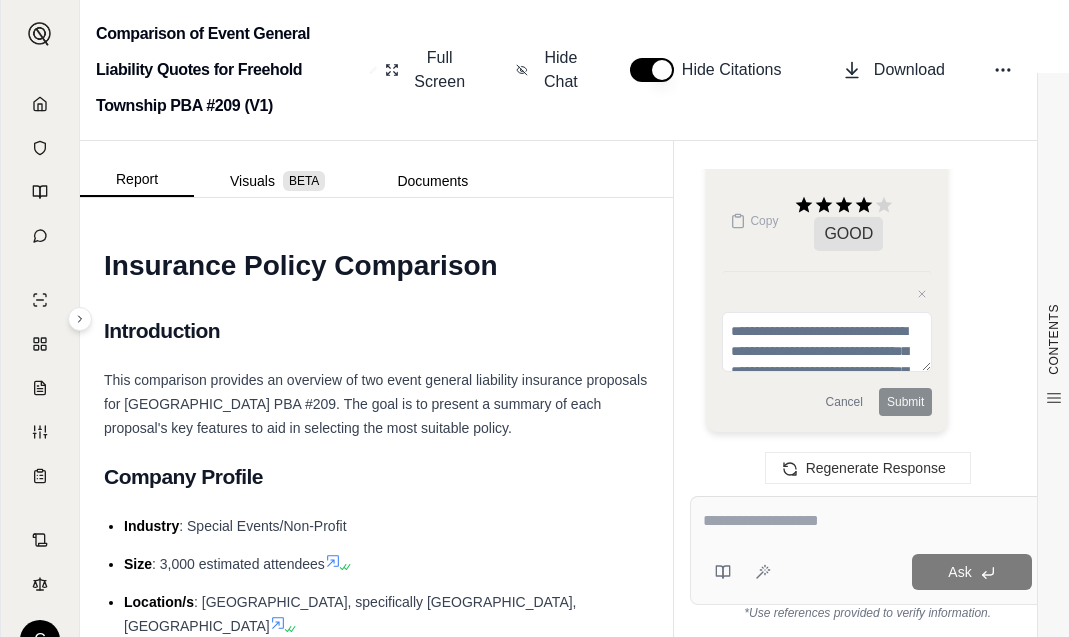 drag, startPoint x: 0, startPoint y: 474, endPoint x: 825, endPoint y: 426, distance: 826.3952 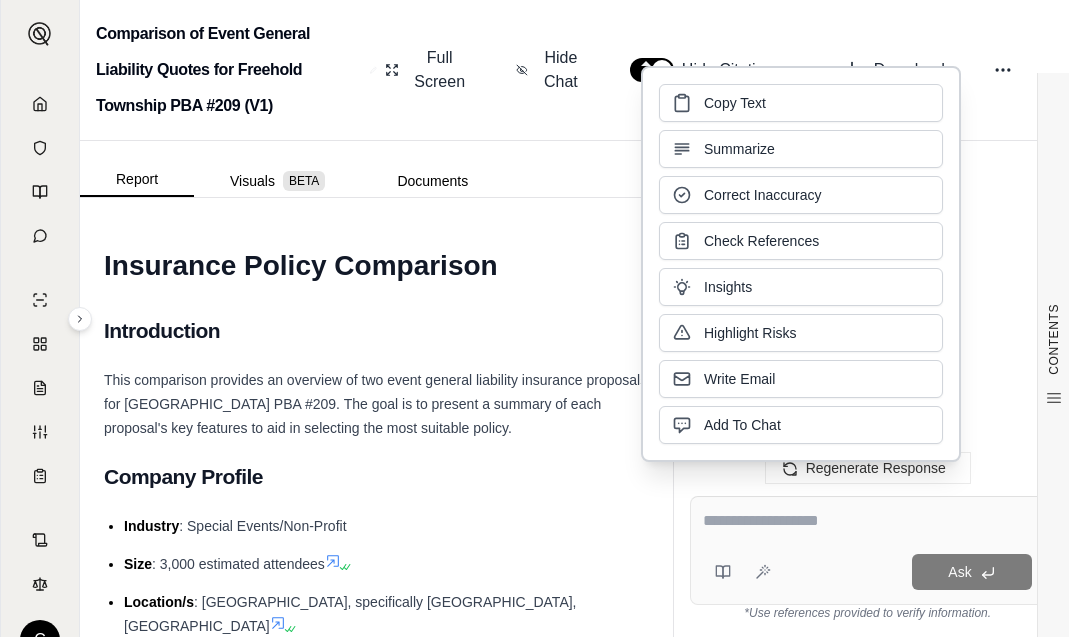 click on "Copy Text" at bounding box center [735, 103] 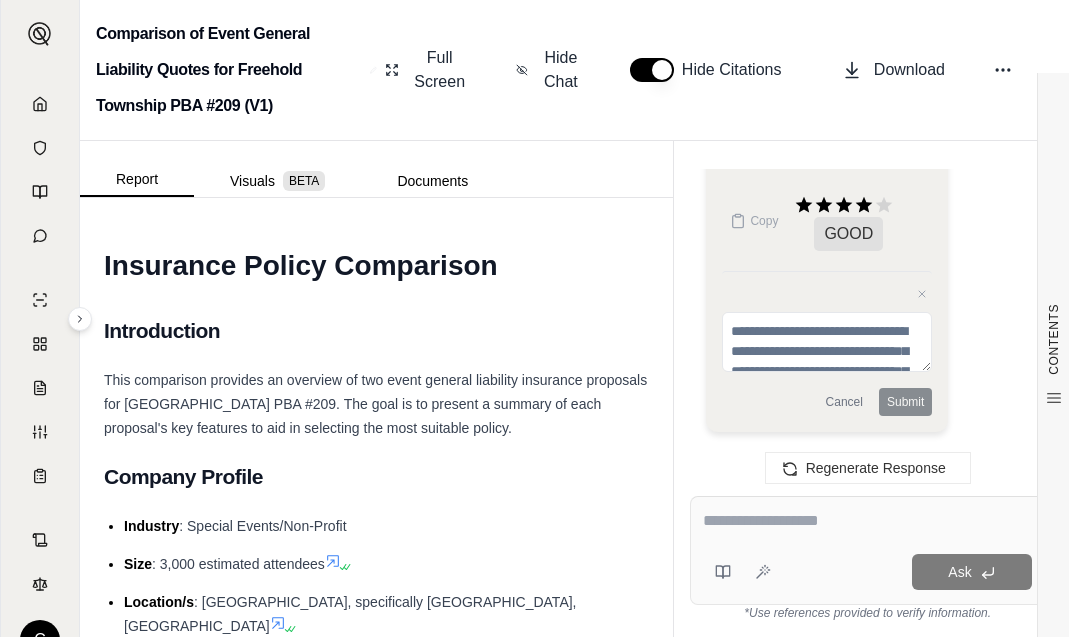 drag, startPoint x: 1, startPoint y: 349, endPoint x: -1, endPoint y: -1, distance: 350.0057 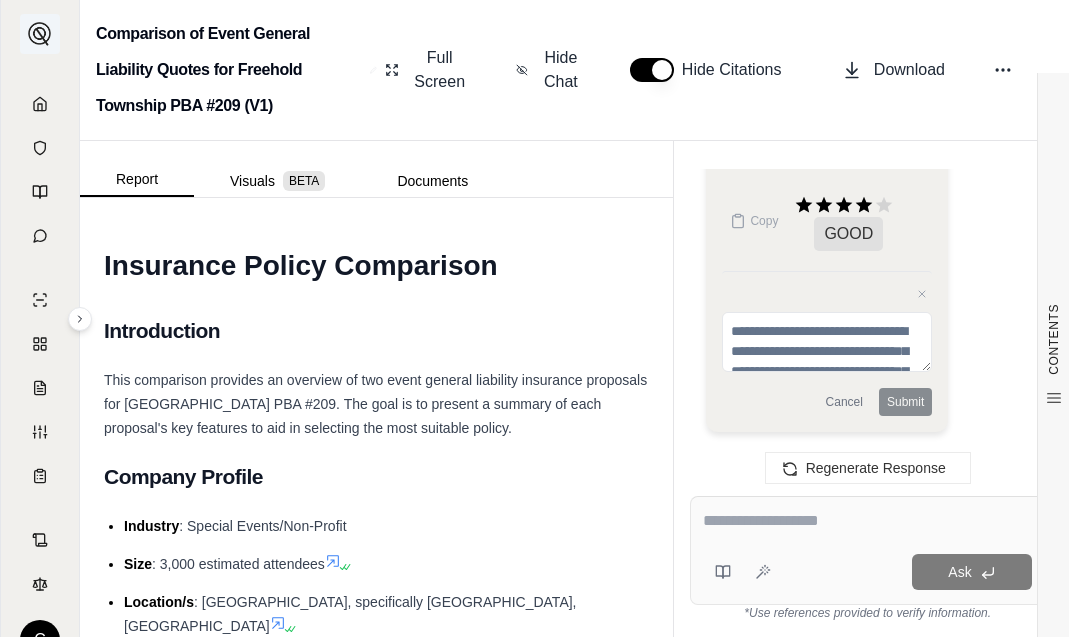 click at bounding box center [40, 34] 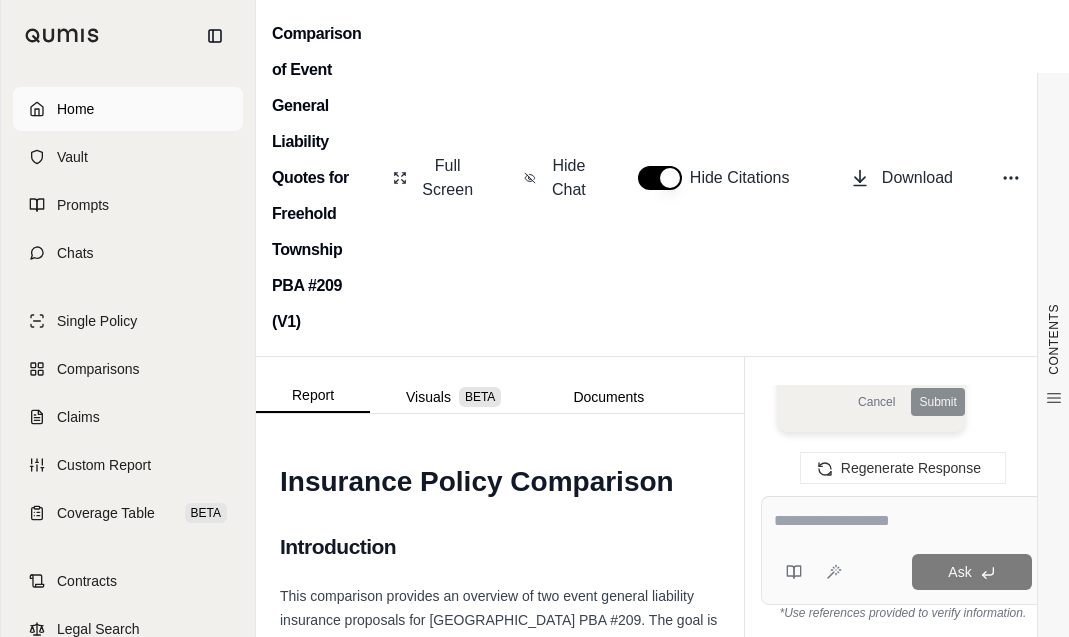 click on "Home" at bounding box center [128, 109] 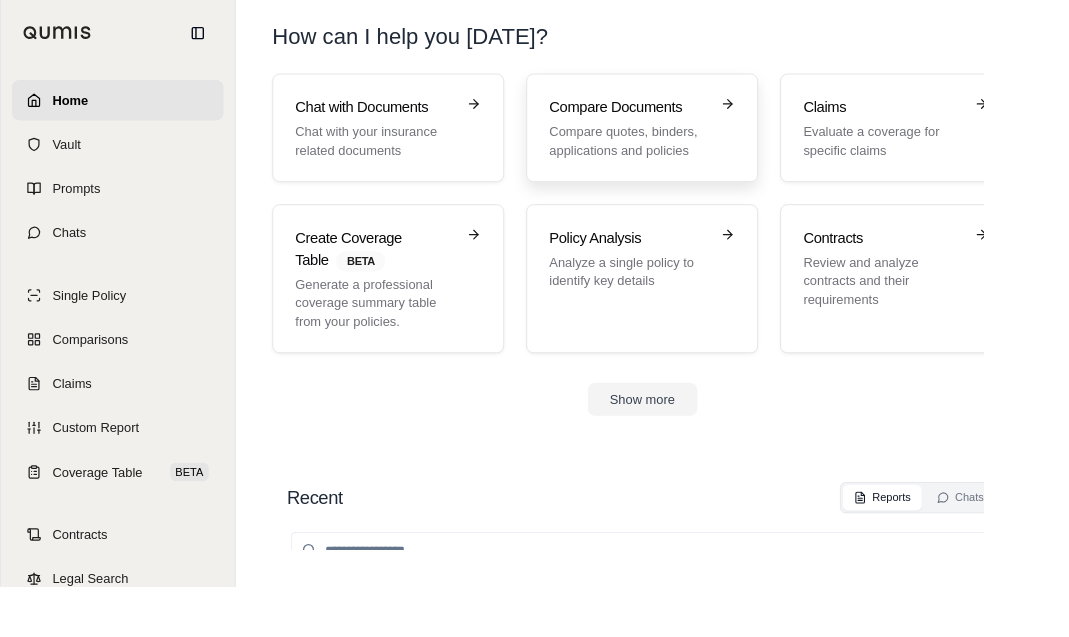 click on "Compare quotes, binders, applications and policies" at bounding box center (684, 153) 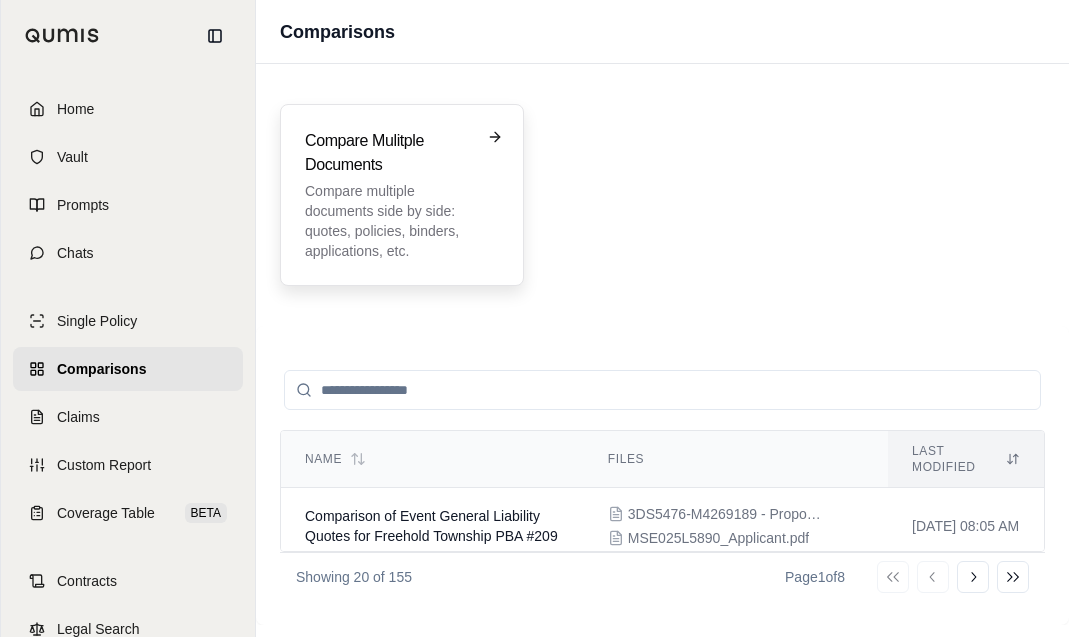 click on "Compare multiple documents side by side: quotes, policies, binders, applications, etc." at bounding box center [388, 221] 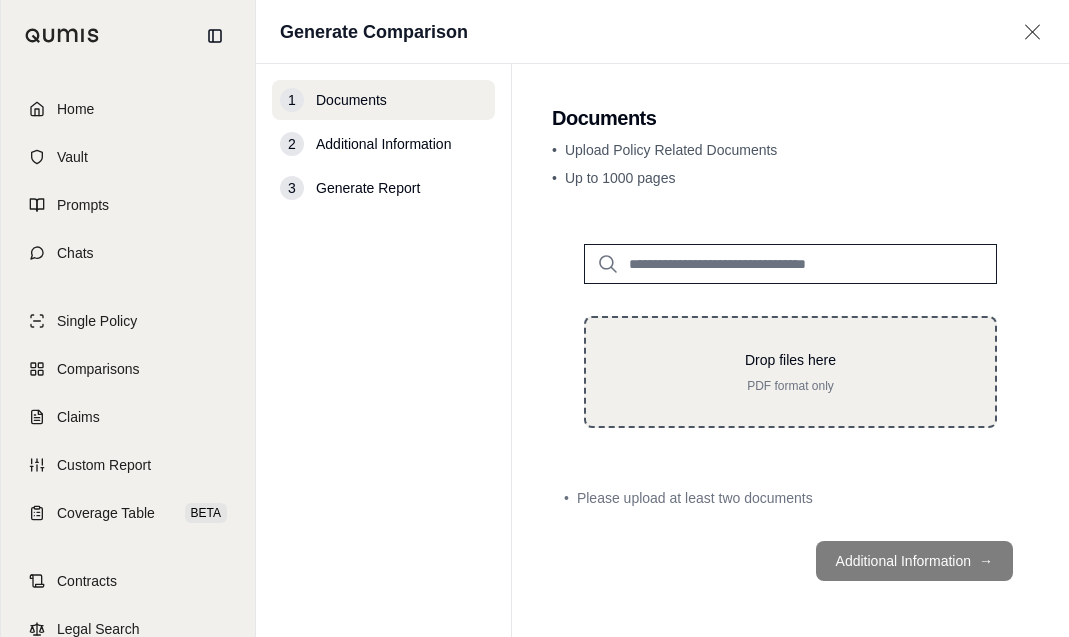 click on "PDF format only" at bounding box center (790, 386) 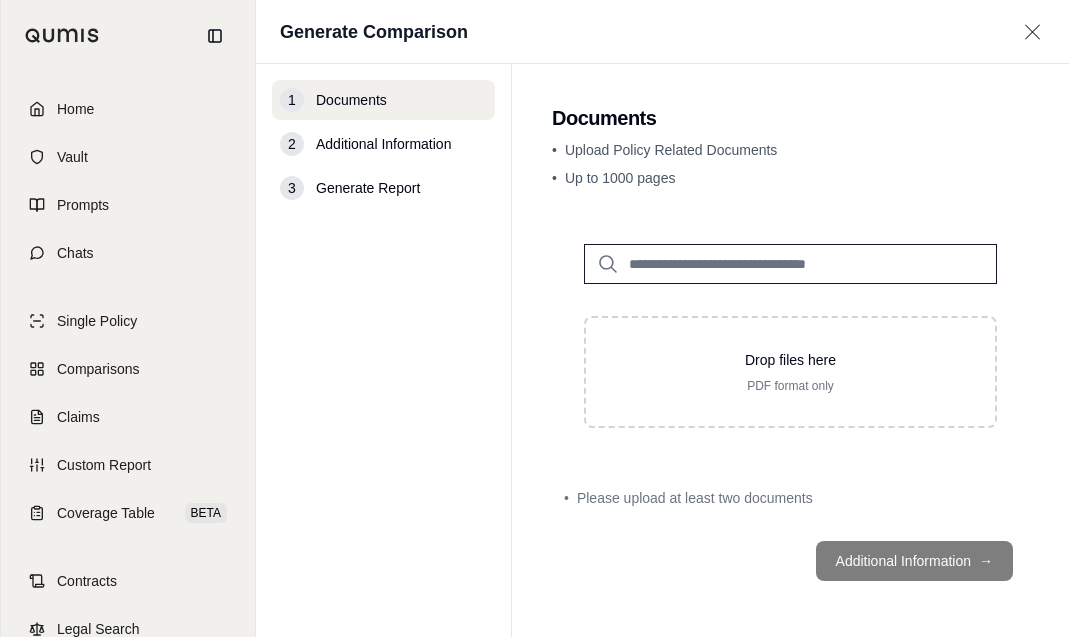 type on "**********" 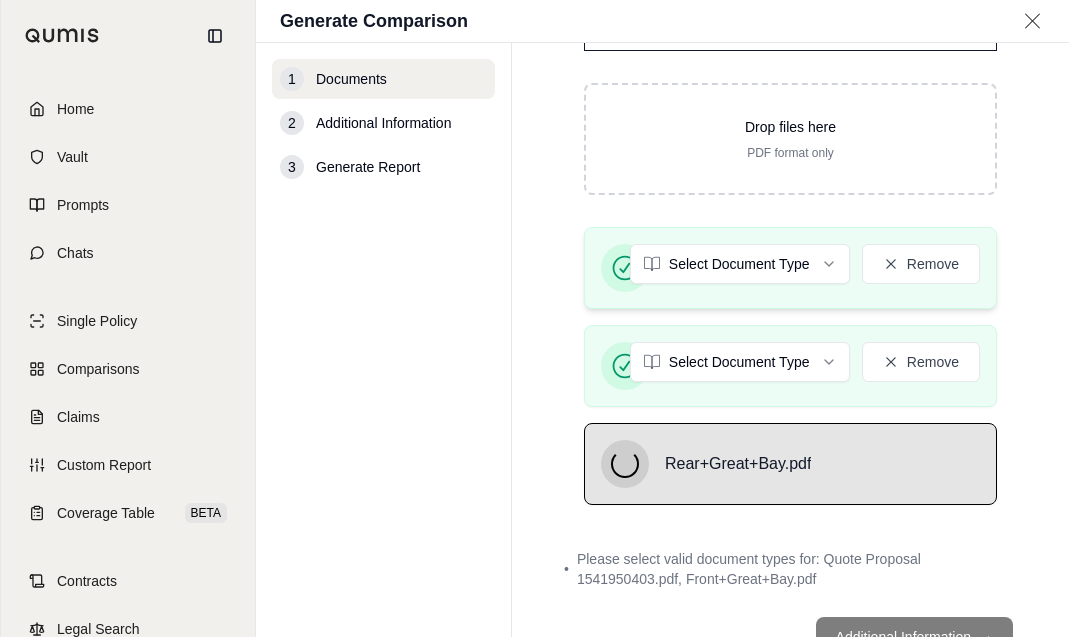 scroll, scrollTop: 155, scrollLeft: 0, axis: vertical 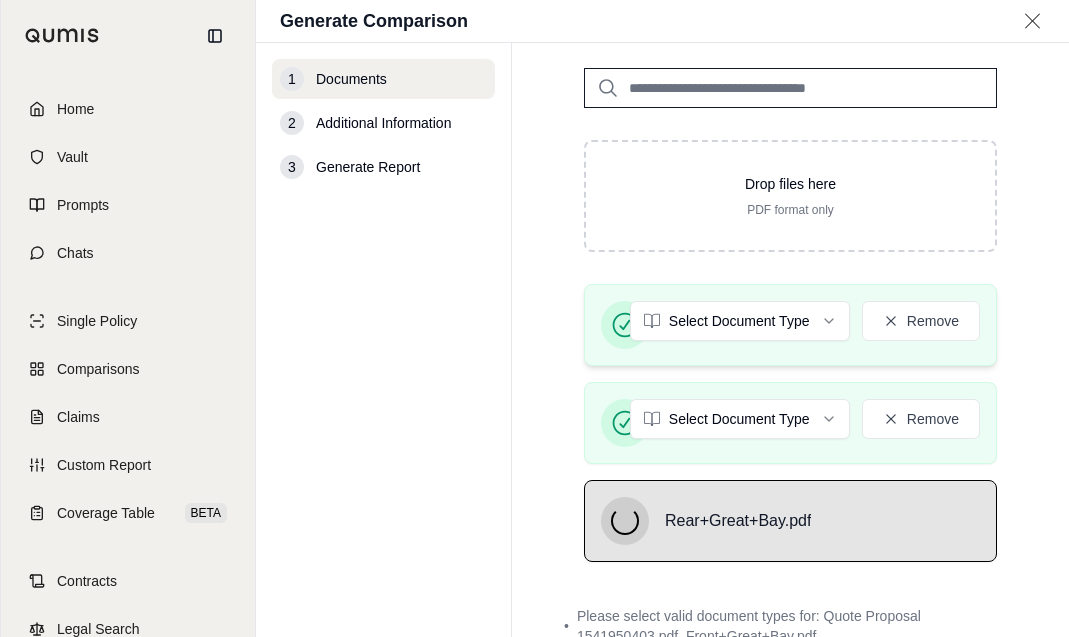 click on "Front+Great+Bay.pdf Select Document Type Remove" at bounding box center (790, 325) 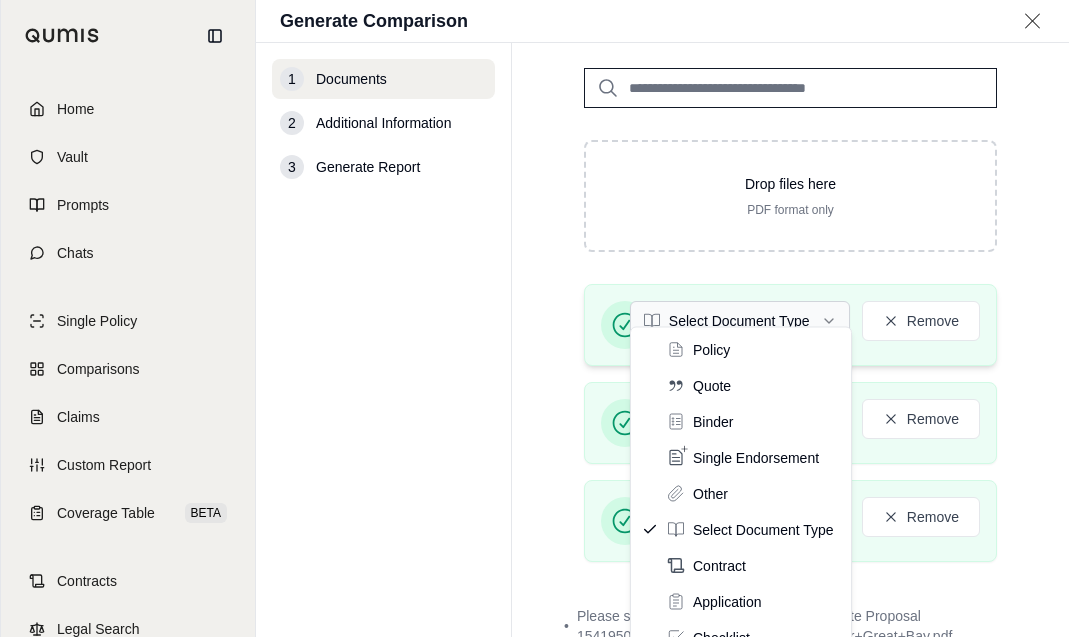 click on "Home Vault Prompts Chats Single Policy Comparisons Claims Custom Report Coverage Table BETA Contracts Legal Search C [PERSON_NAME] Street Smart Insurance Generate Comparison 1 Documents 2 Additional Information 3 Generate Report Documents • Upload Policy Related Documents • Up to 1000 pages Drop files here PDF format only Front+Great+Bay.pdf Select Document Type Remove Quote Proposal 1541950403.pdf Select Document Type Remove Rear+Great+Bay.pdf Select Document Type Remove • Please select valid document types for: Quote Proposal 1541950403.pdf,
Front+Great+Bay.pdf,
Rear+Great+Bay.pdf Additional Information →
Policy Quote Binder Single Endorsement Other Select Document Type Contract Application Checklist Fact" at bounding box center [534, 318] 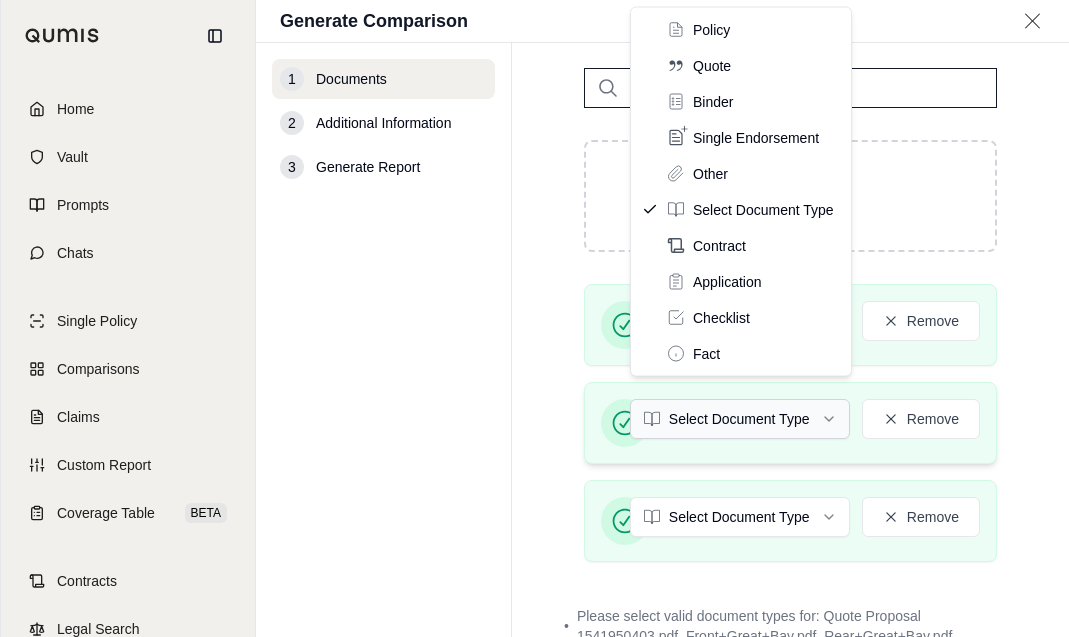 click on "Home Vault Prompts Chats Single Policy Comparisons Claims Custom Report Coverage Table BETA Contracts Legal Search C [PERSON_NAME] Street Smart Insurance Generate Comparison 1 Documents 2 Additional Information 3 Generate Report Documents • Upload Policy Related Documents • Up to 1000 pages Drop files here PDF format only Front+Great+Bay.pdf Select Document Type Remove Quote Proposal 1541950403.pdf Select Document Type Remove Rear+Great+Bay.pdf Select Document Type Remove • Please select valid document types for: Quote Proposal 1541950403.pdf,
Front+Great+Bay.pdf,
Rear+Great+Bay.pdf Additional Information →
Policy Quote Binder Single Endorsement Other Select Document Type Contract Application Checklist Fact" at bounding box center [534, 318] 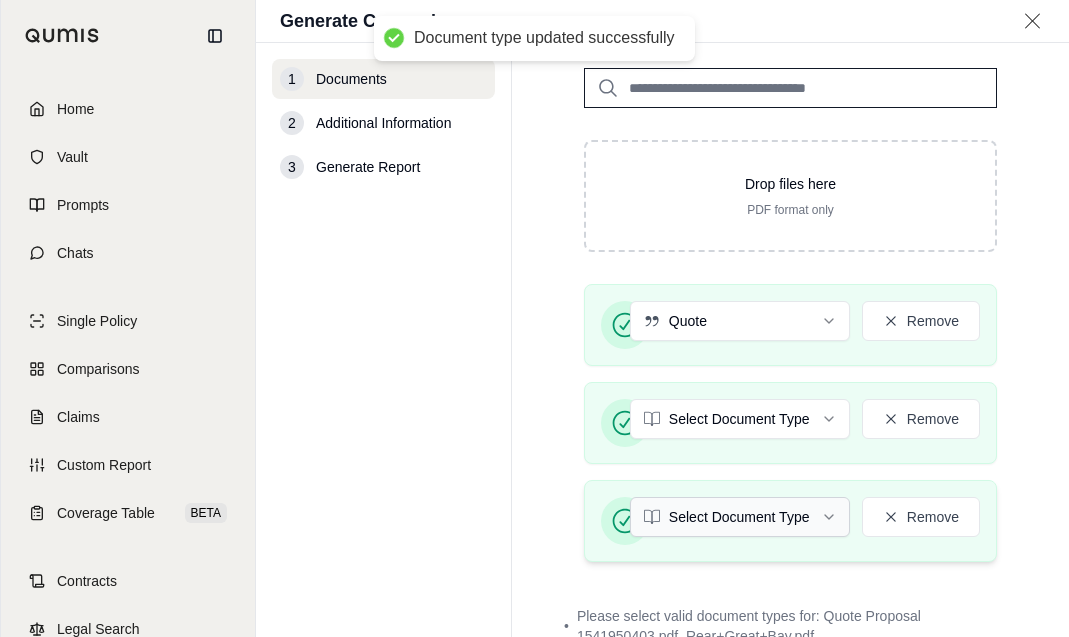 click on "Document type updated successfully Home Vault Prompts Chats Single Policy Comparisons Claims Custom Report Coverage Table BETA Contracts Legal Search C [PERSON_NAME] Street Smart Insurance Generate Comparison 1 Documents 2 Additional Information 3 Generate Report Documents • Upload Policy Related Documents • Up to 1000 pages Drop files here PDF format only Front+Great+Bay.pdf Quote Remove Quote Proposal 1541950403.pdf Select Document Type Remove Rear+Great+Bay.pdf Select Document Type Remove • Please select valid document types for: Quote Proposal 1541950403.pdf,
Rear+Great+Bay.pdf Additional Information →" at bounding box center (534, 318) 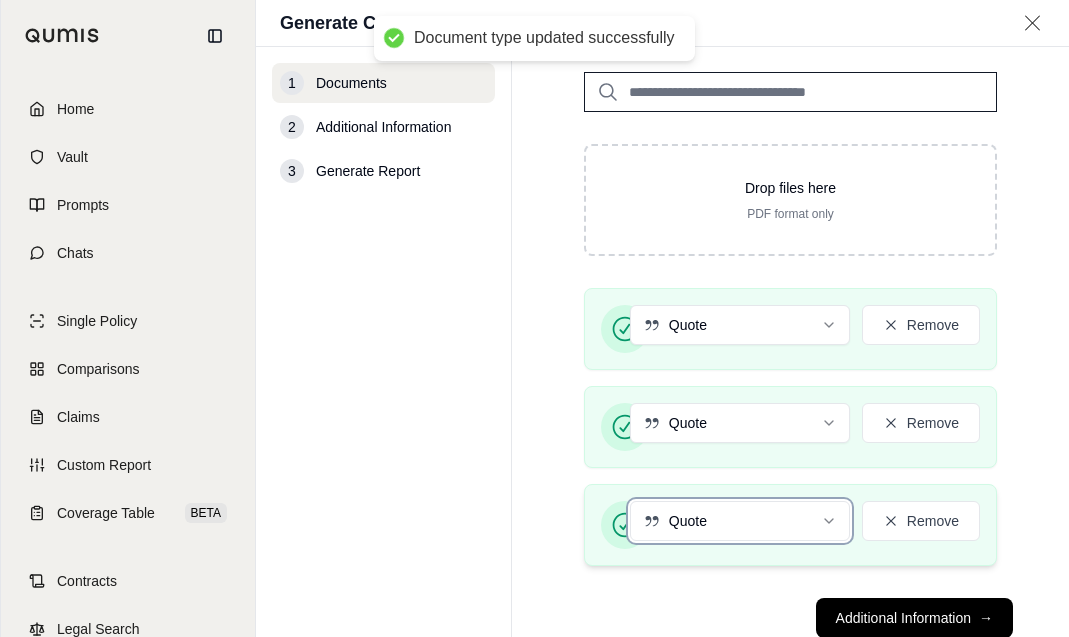 scroll, scrollTop: 62, scrollLeft: 0, axis: vertical 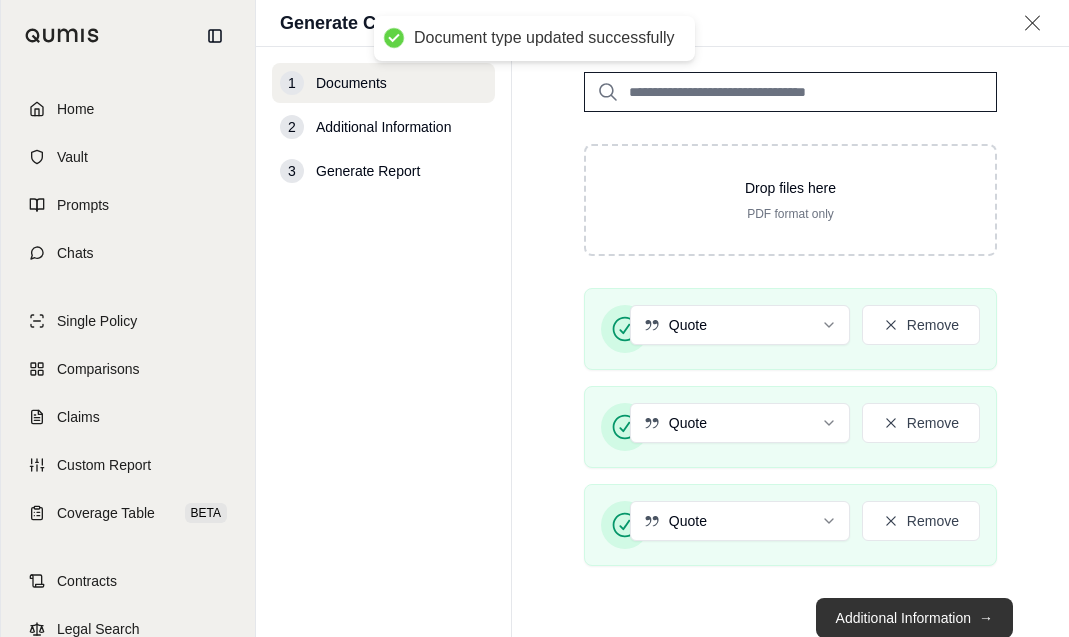 click on "Additional Information →" at bounding box center (914, 618) 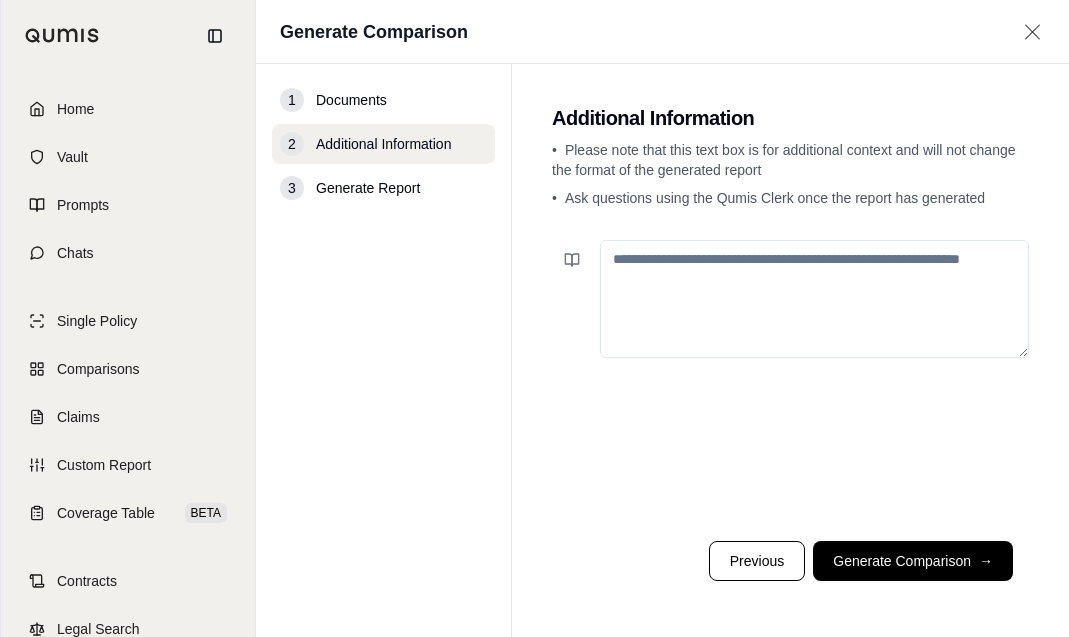 click on "Generate Comparison →" at bounding box center [913, 561] 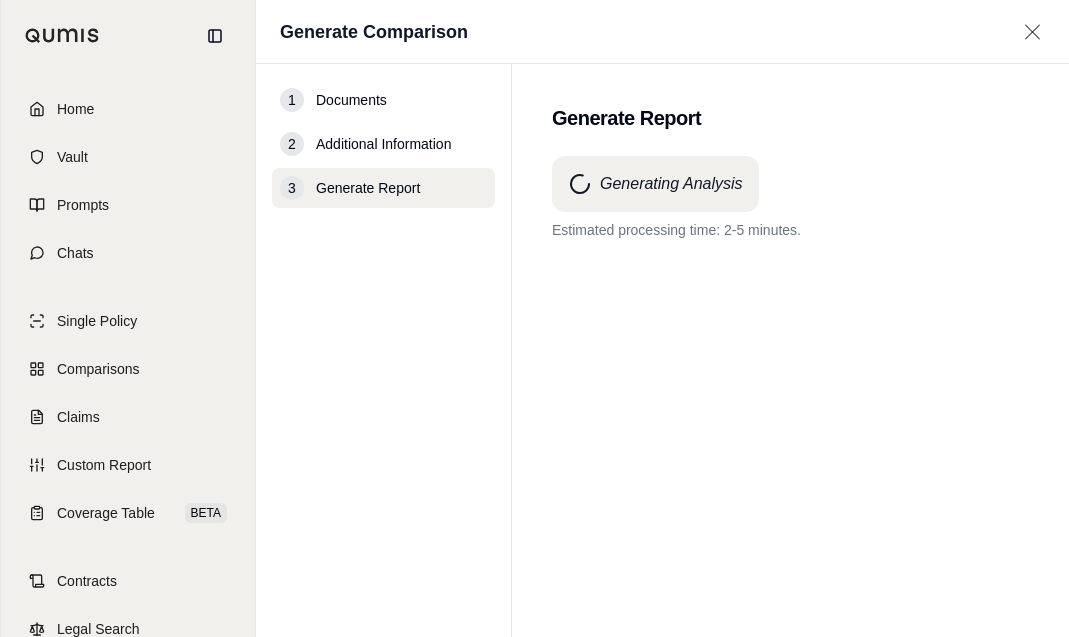 drag, startPoint x: 12, startPoint y: 13, endPoint x: 1041, endPoint y: 258, distance: 1057.7646 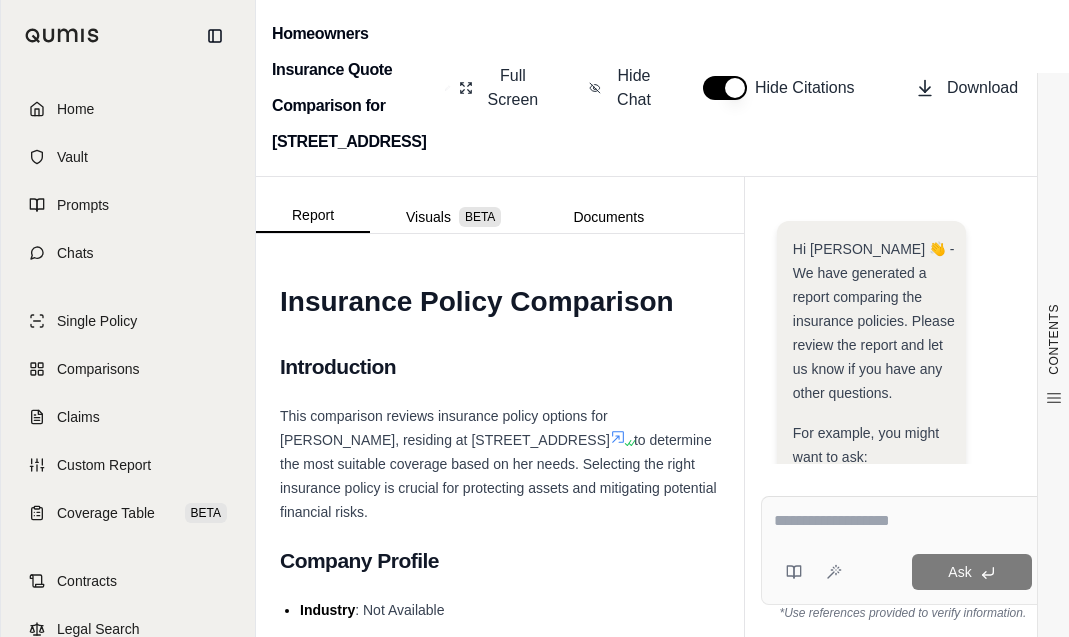 scroll, scrollTop: 0, scrollLeft: 0, axis: both 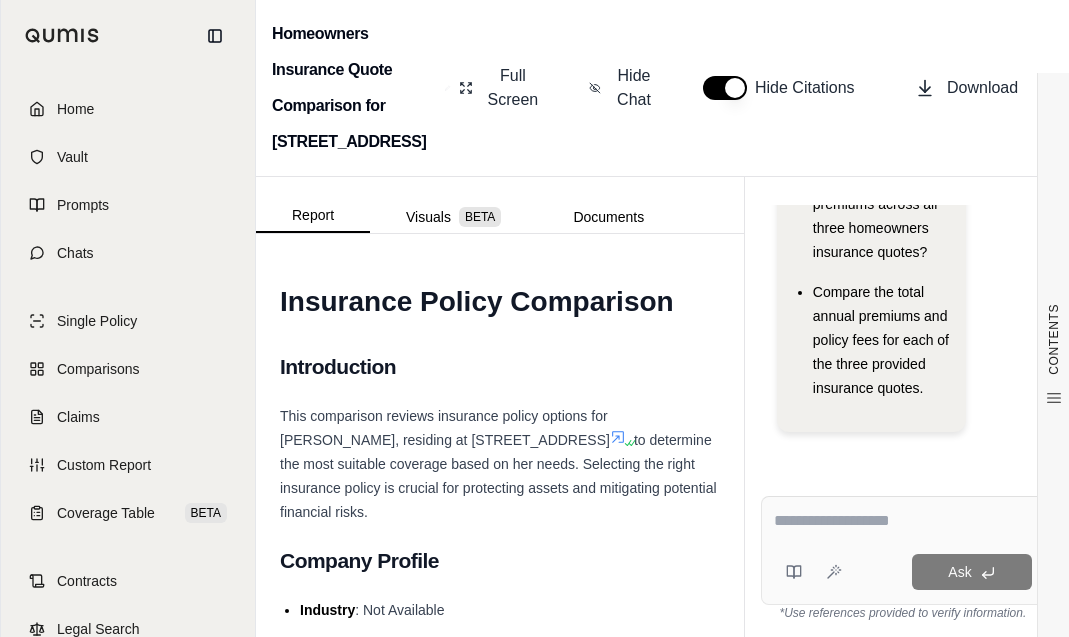 click at bounding box center [903, 521] 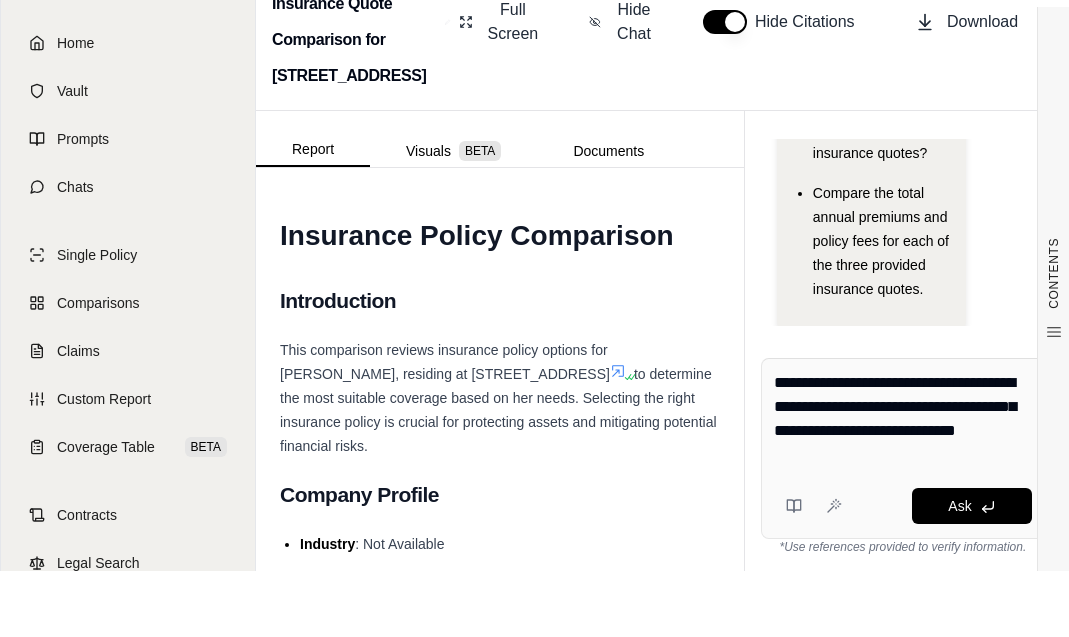 type on "**********" 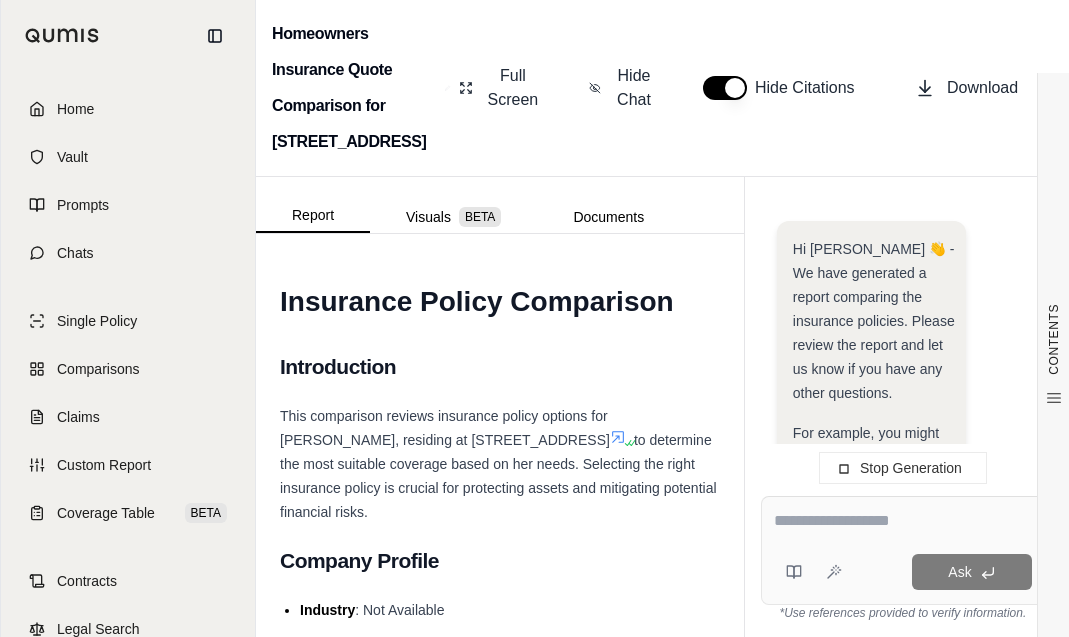 scroll, scrollTop: 0, scrollLeft: 0, axis: both 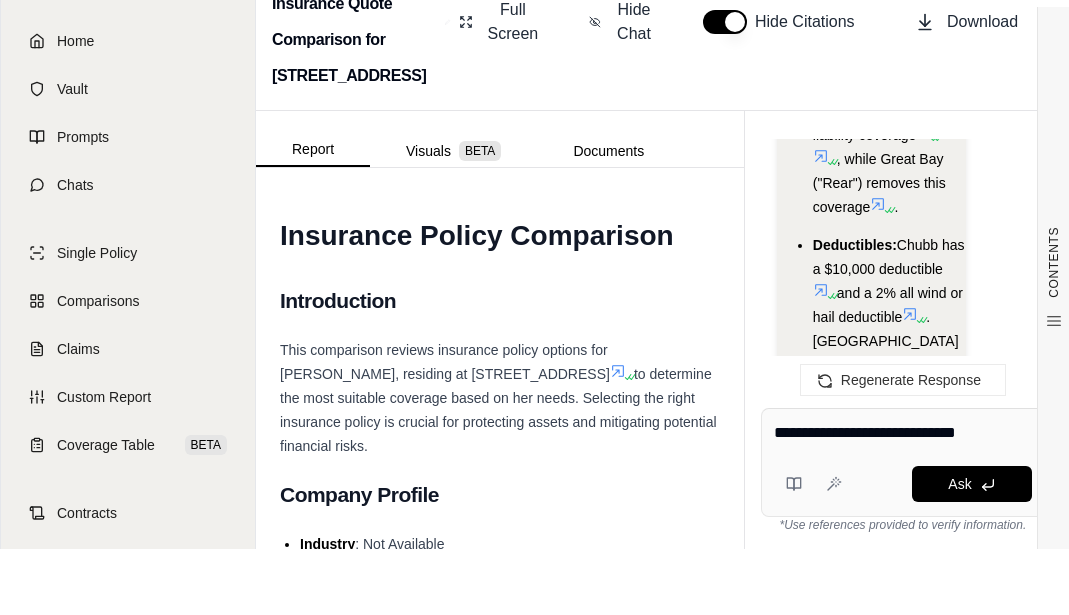 type on "**********" 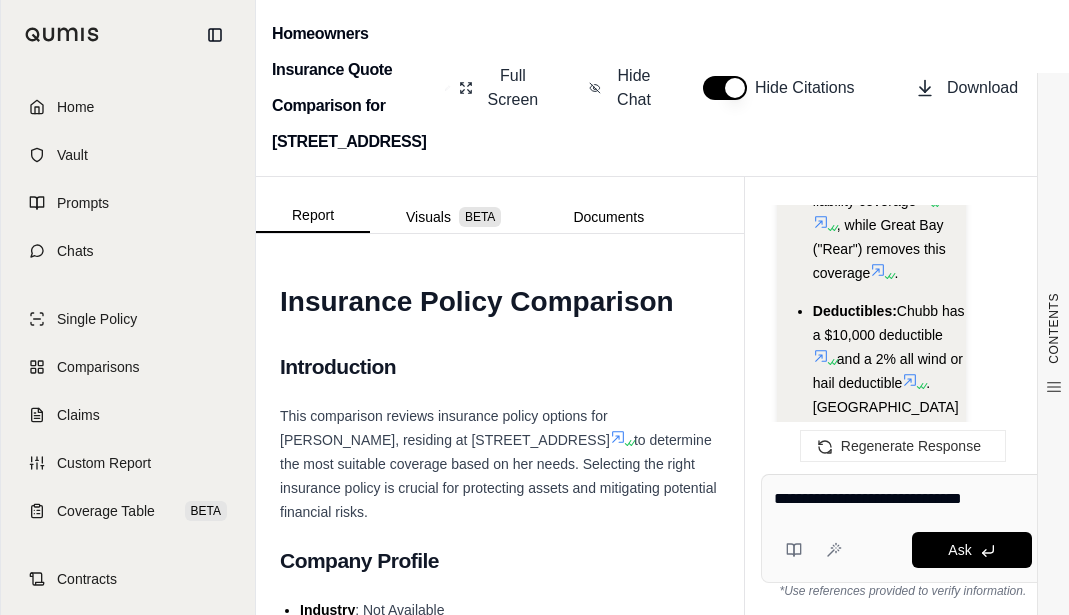 click on "**********" at bounding box center (903, 499) 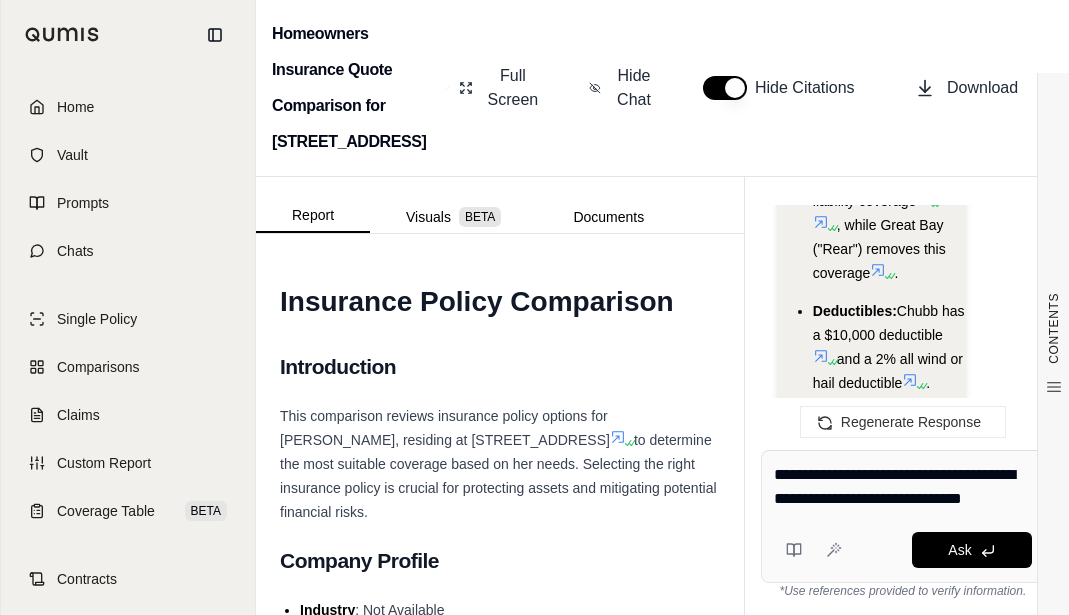 scroll, scrollTop: 0, scrollLeft: 0, axis: both 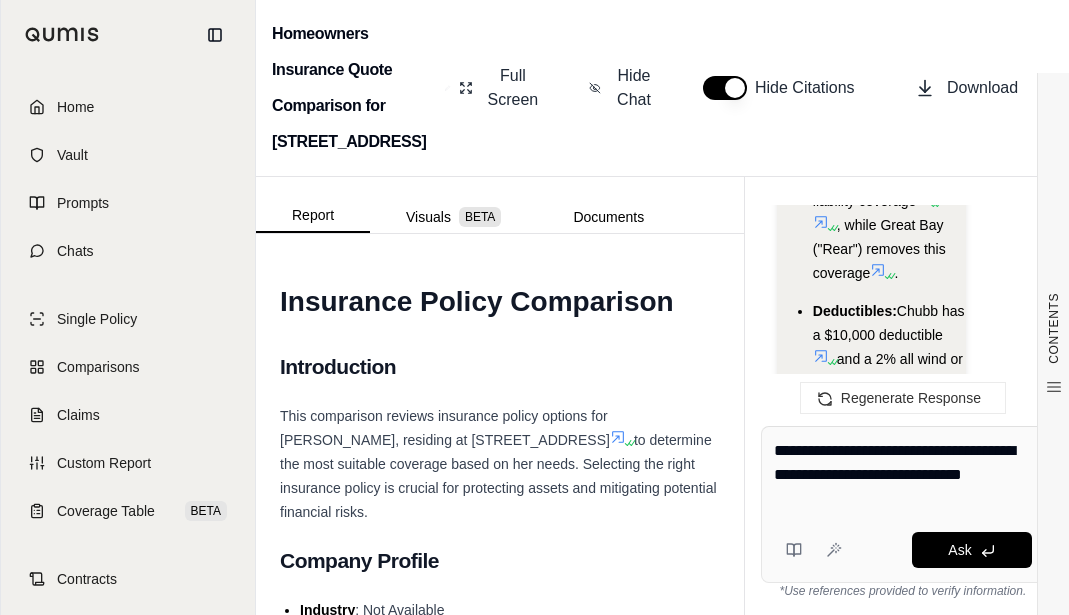 click on "**********" at bounding box center [903, 475] 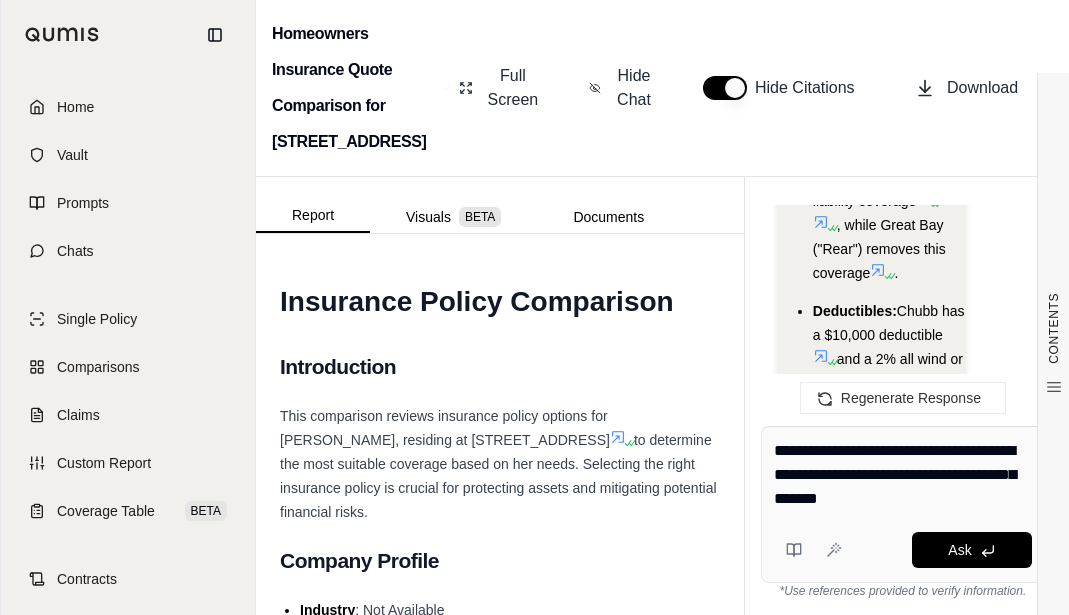 scroll, scrollTop: 624, scrollLeft: 0, axis: vertical 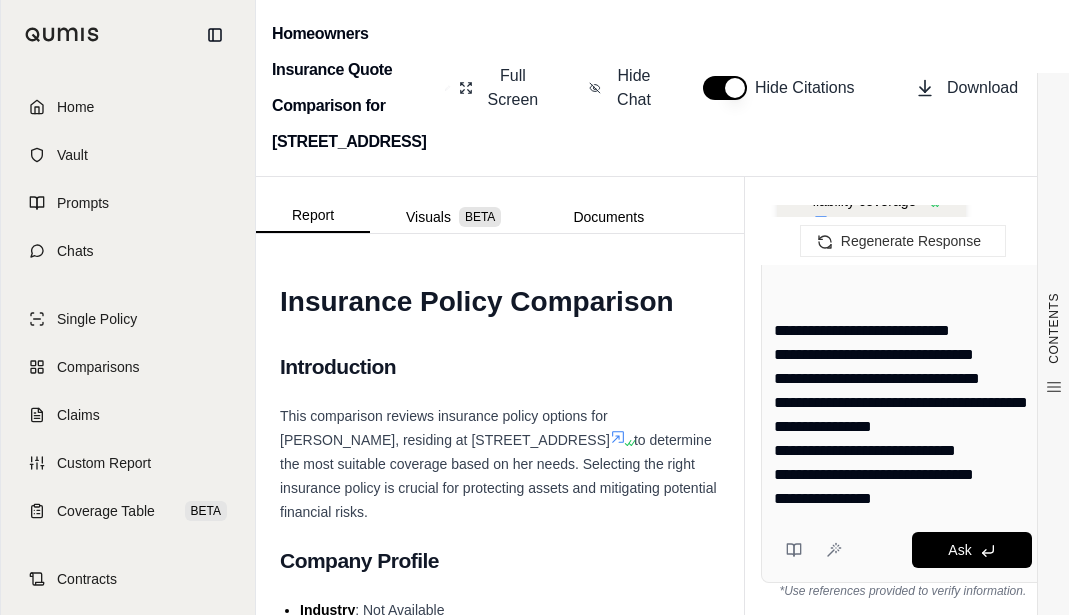 click on "Ask" at bounding box center (972, 550) 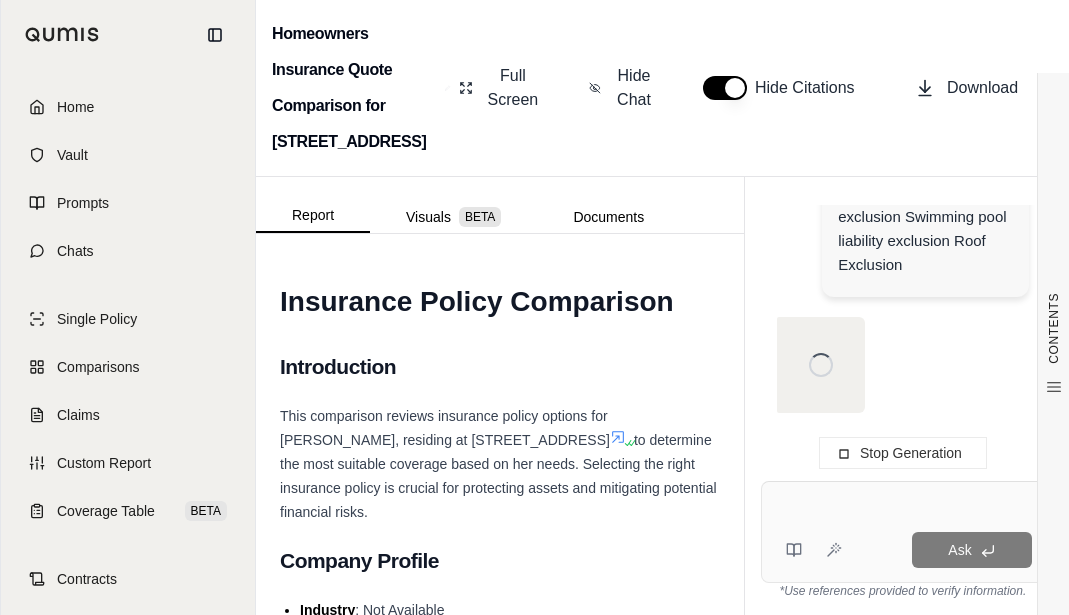 scroll, scrollTop: 8100, scrollLeft: 0, axis: vertical 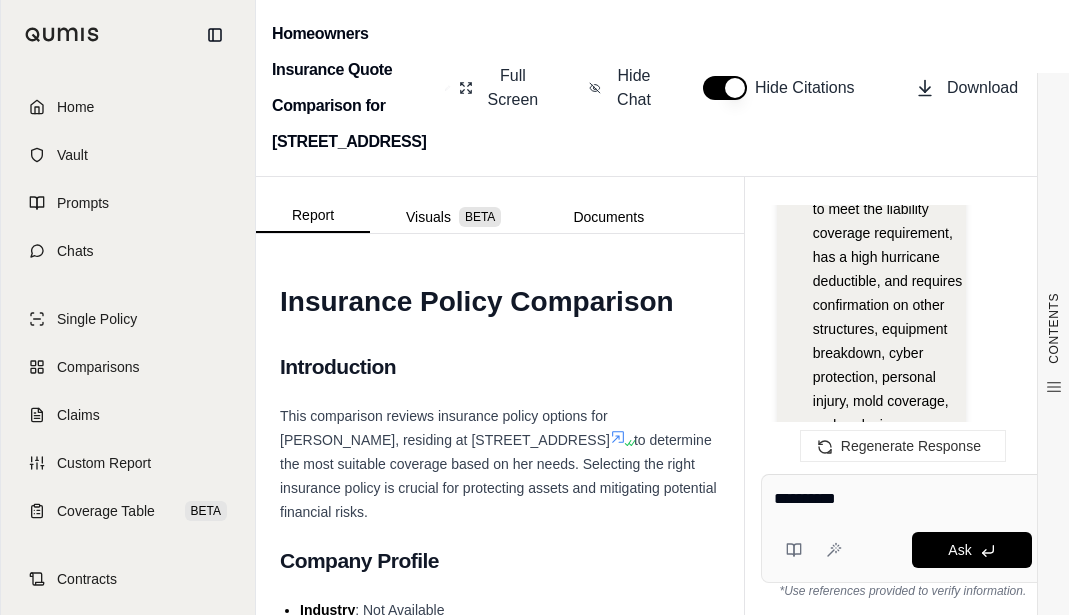 click on "**********" at bounding box center (903, 499) 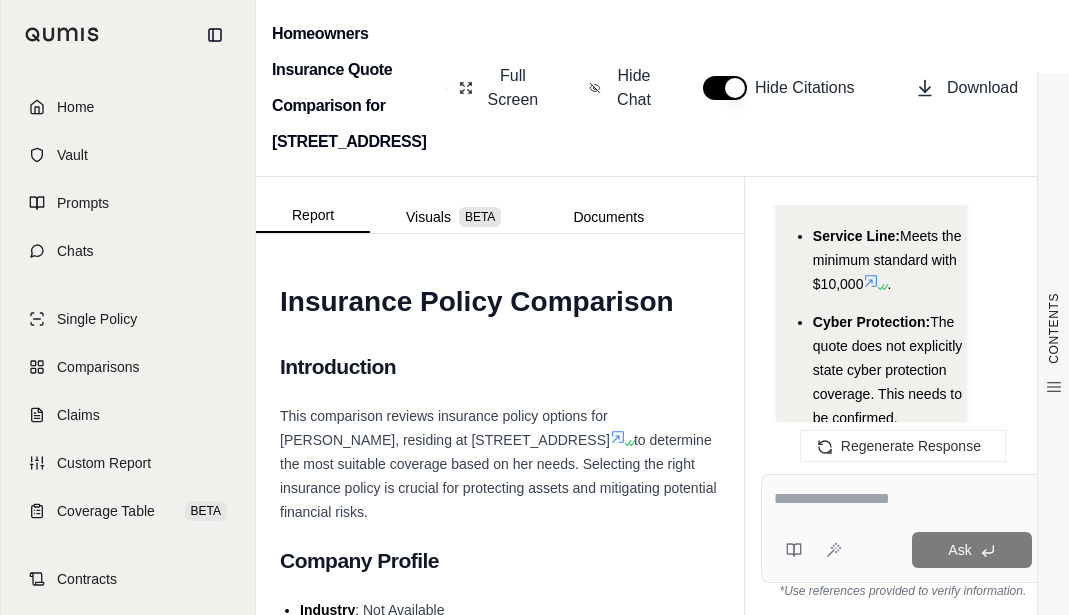 scroll, scrollTop: 16829, scrollLeft: 0, axis: vertical 